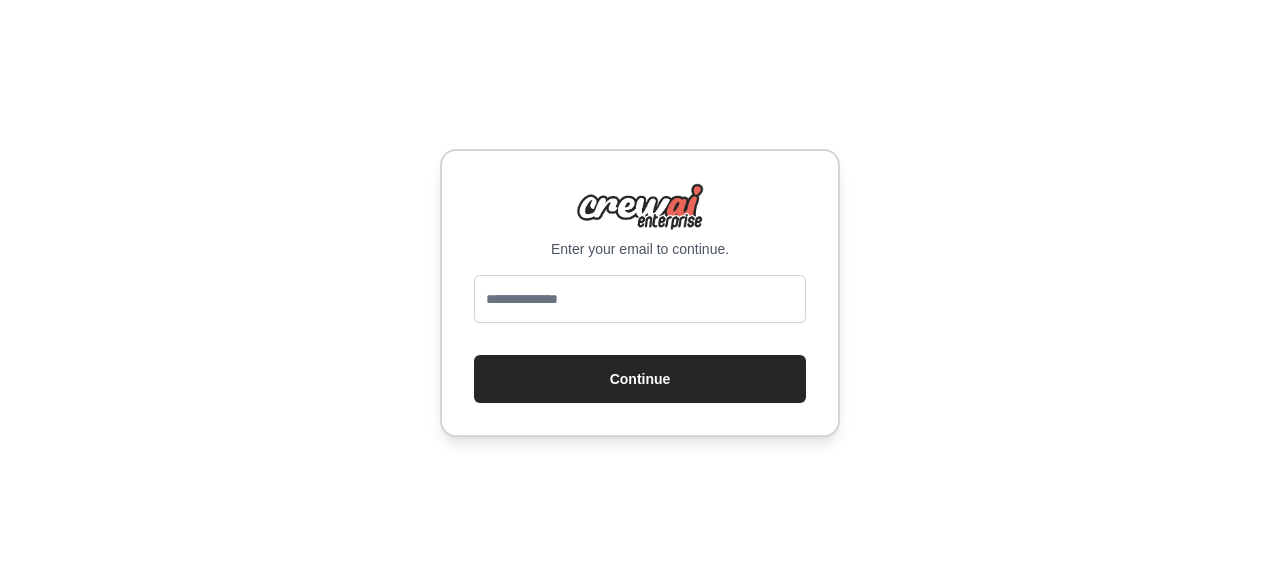 scroll, scrollTop: 0, scrollLeft: 0, axis: both 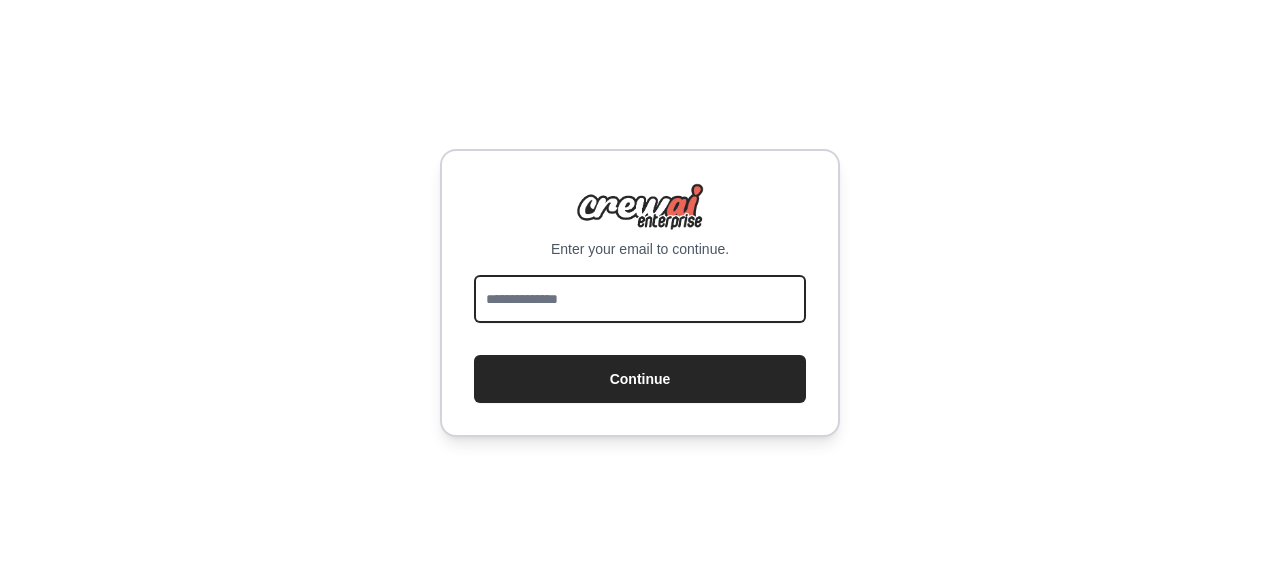 click at bounding box center (640, 299) 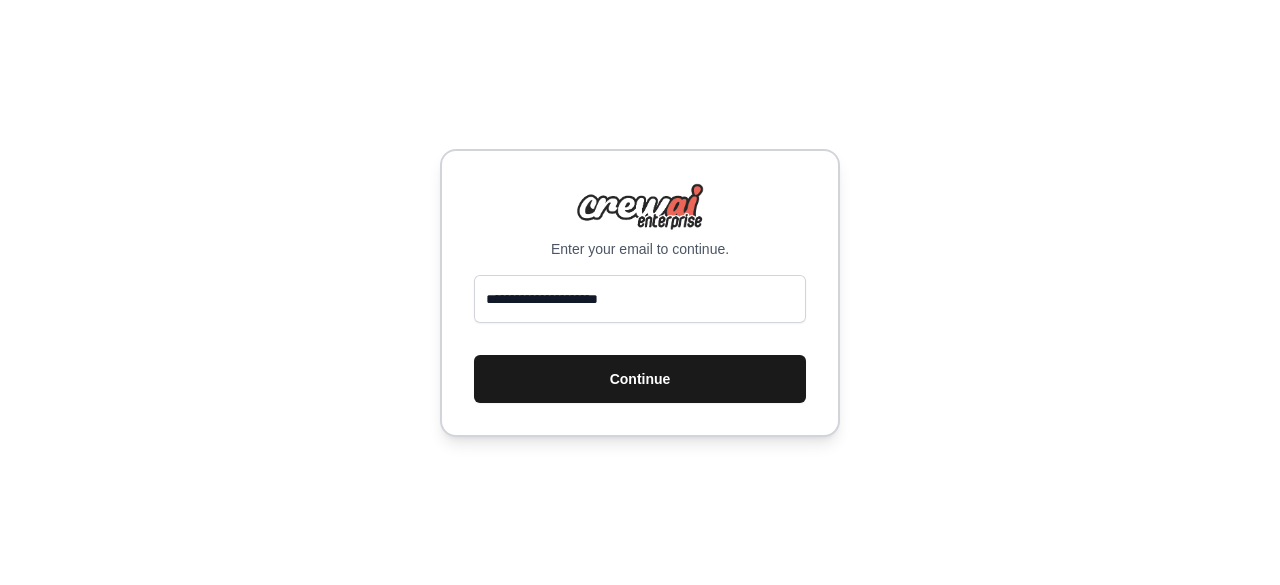 click on "Continue" at bounding box center [640, 379] 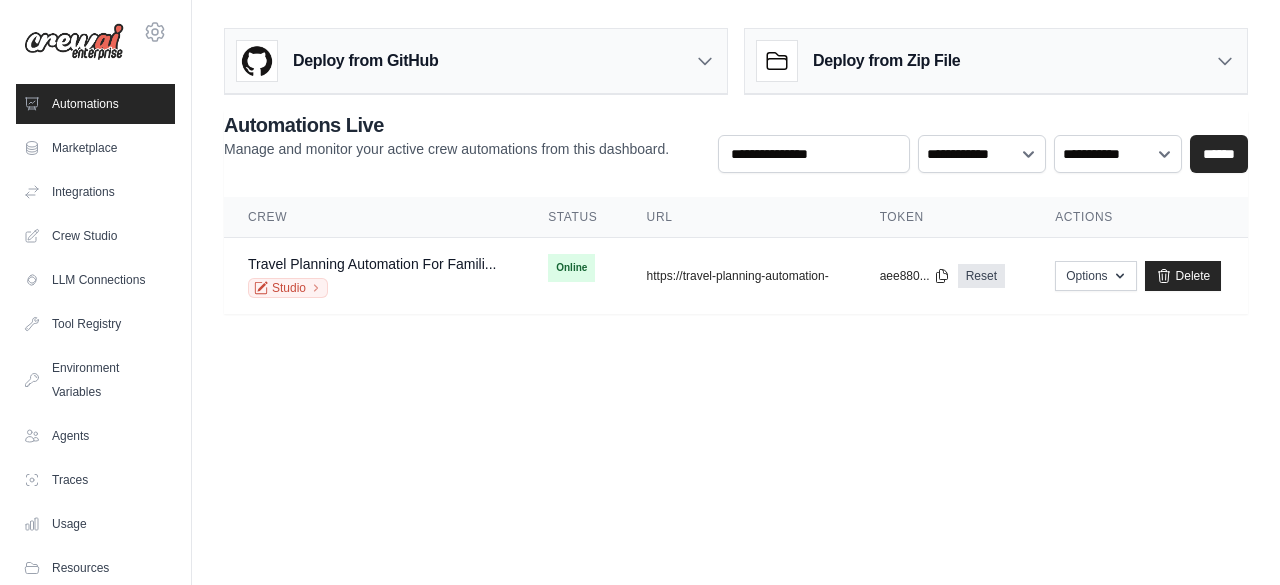 scroll, scrollTop: 0, scrollLeft: 0, axis: both 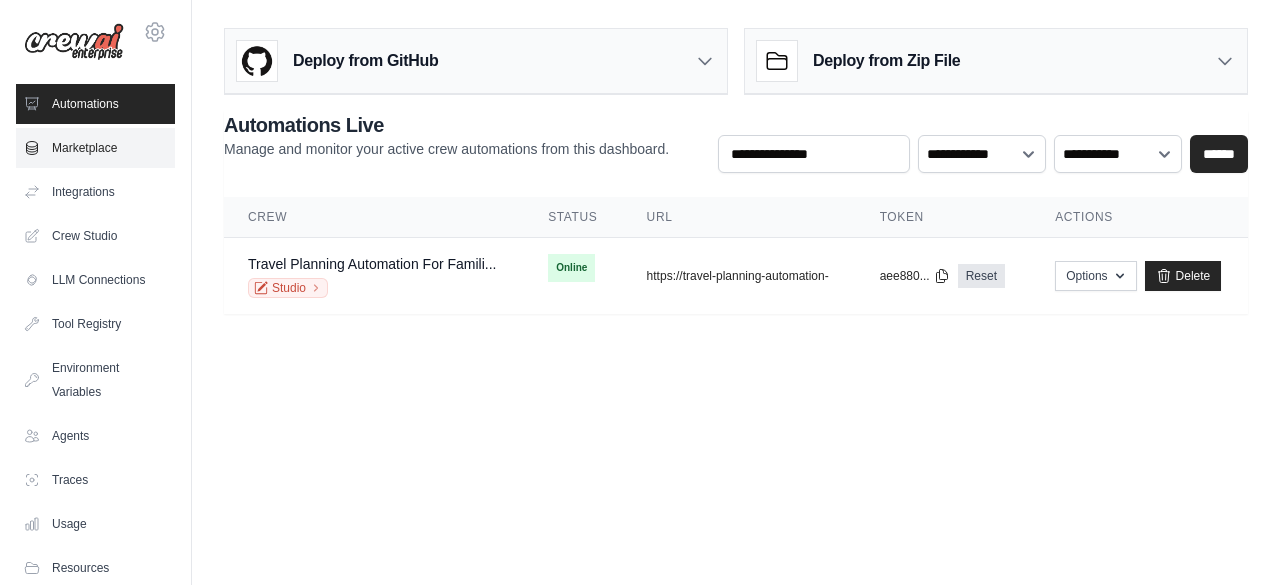 click on "Marketplace" at bounding box center (95, 148) 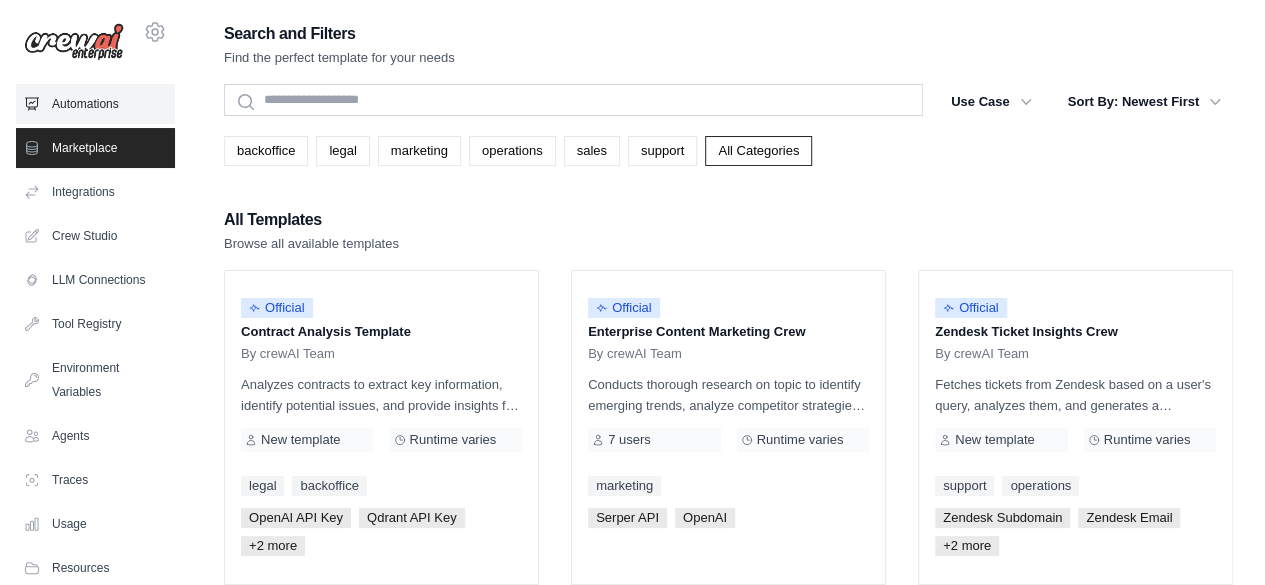 click on "Automations" at bounding box center (95, 104) 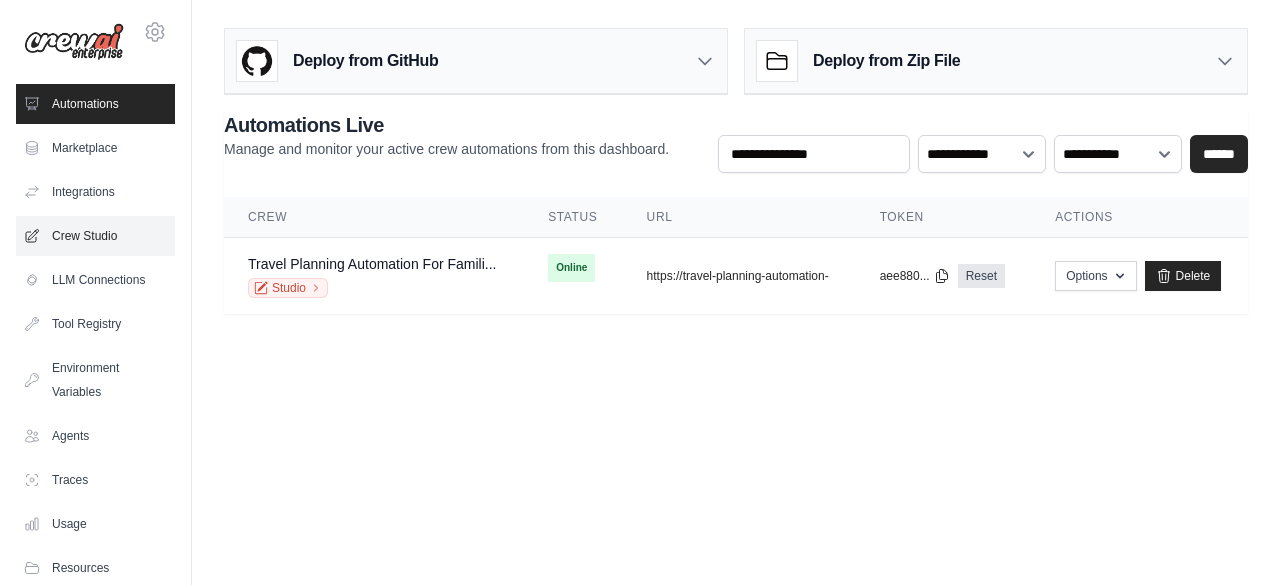 click on "Crew Studio" at bounding box center (95, 236) 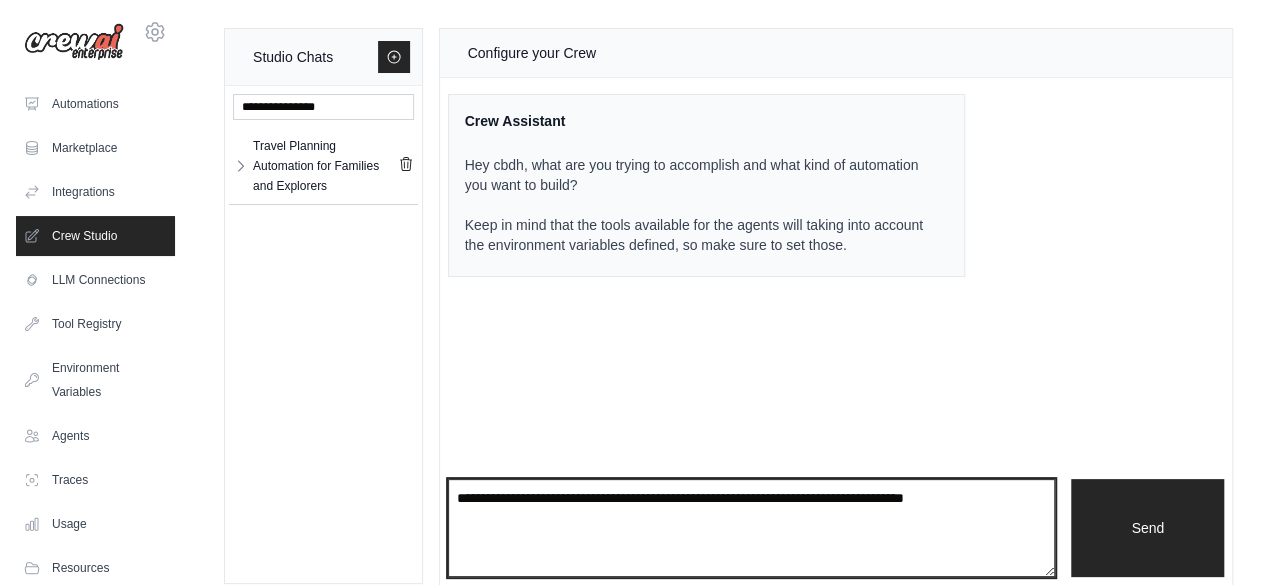 click at bounding box center (752, 528) 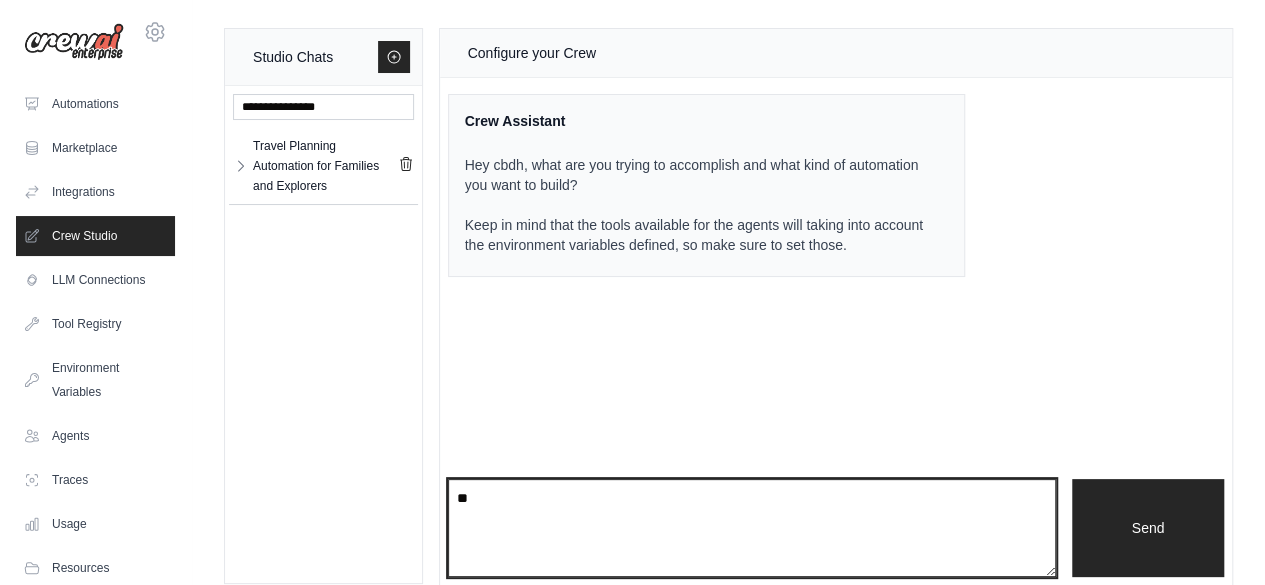 type on "*" 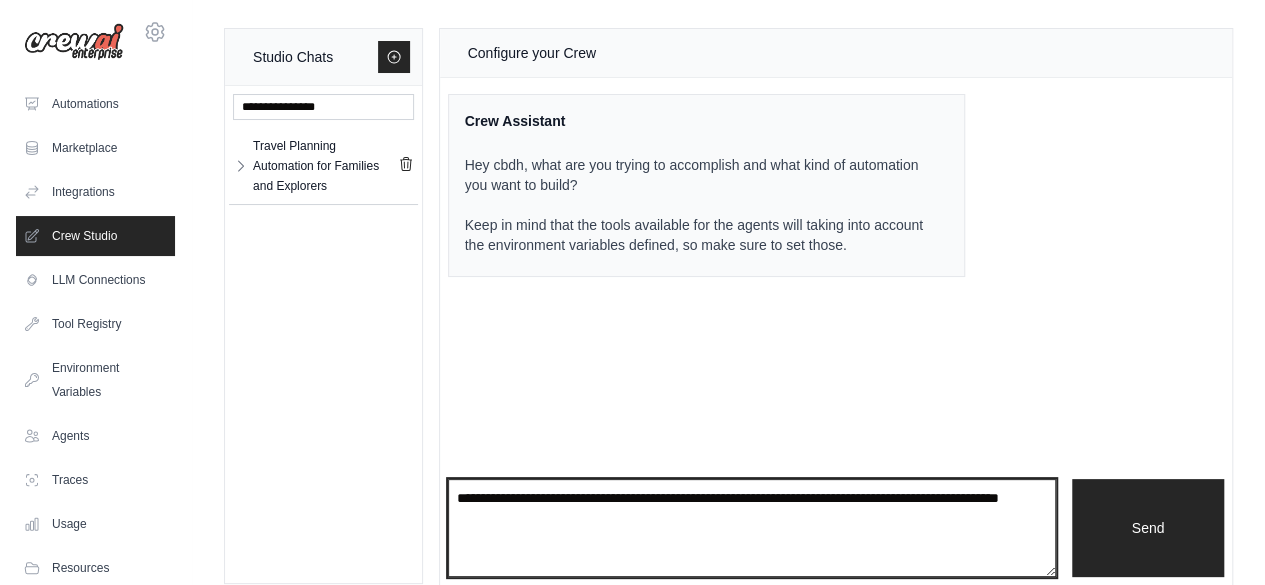 click on "**********" at bounding box center [752, 527] 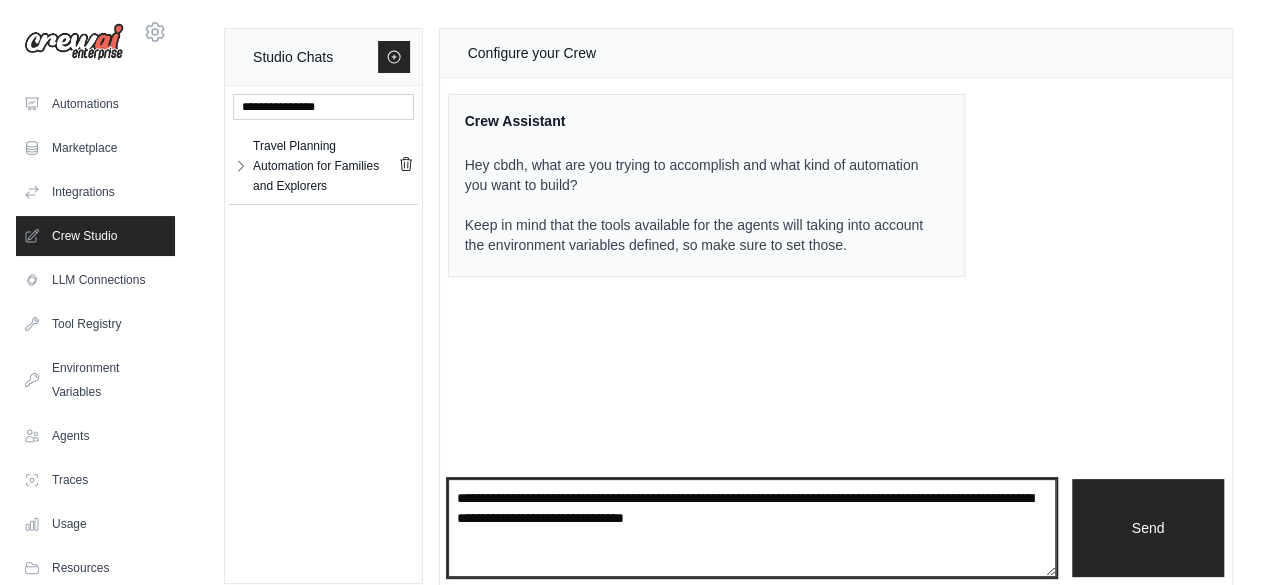 click on "**********" at bounding box center [752, 527] 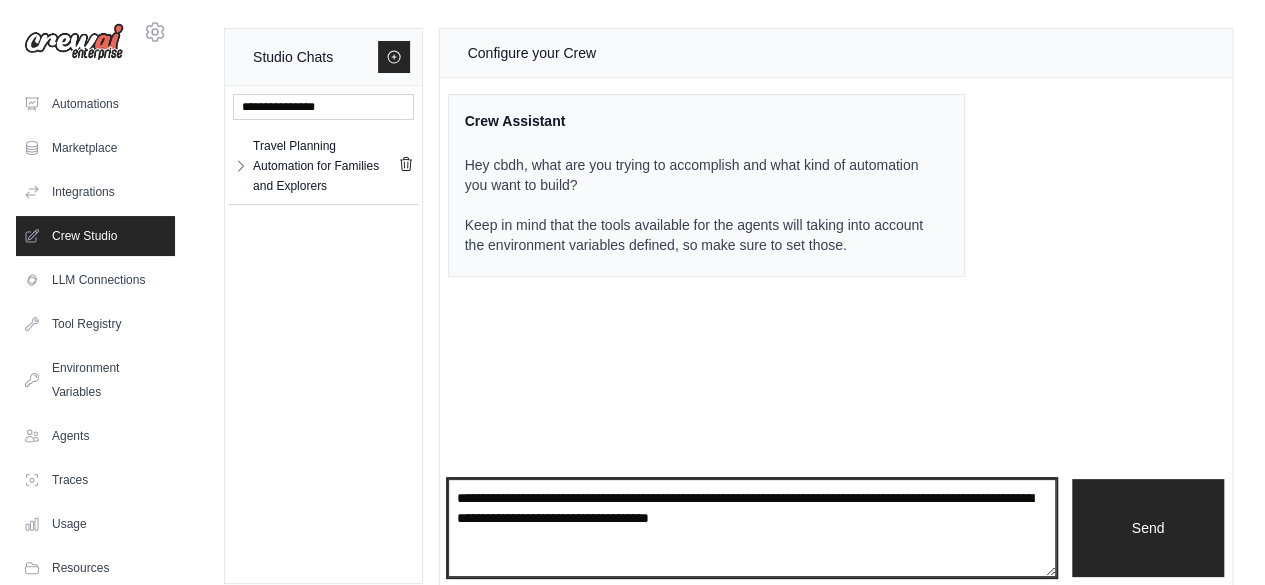 click on "**********" at bounding box center (752, 527) 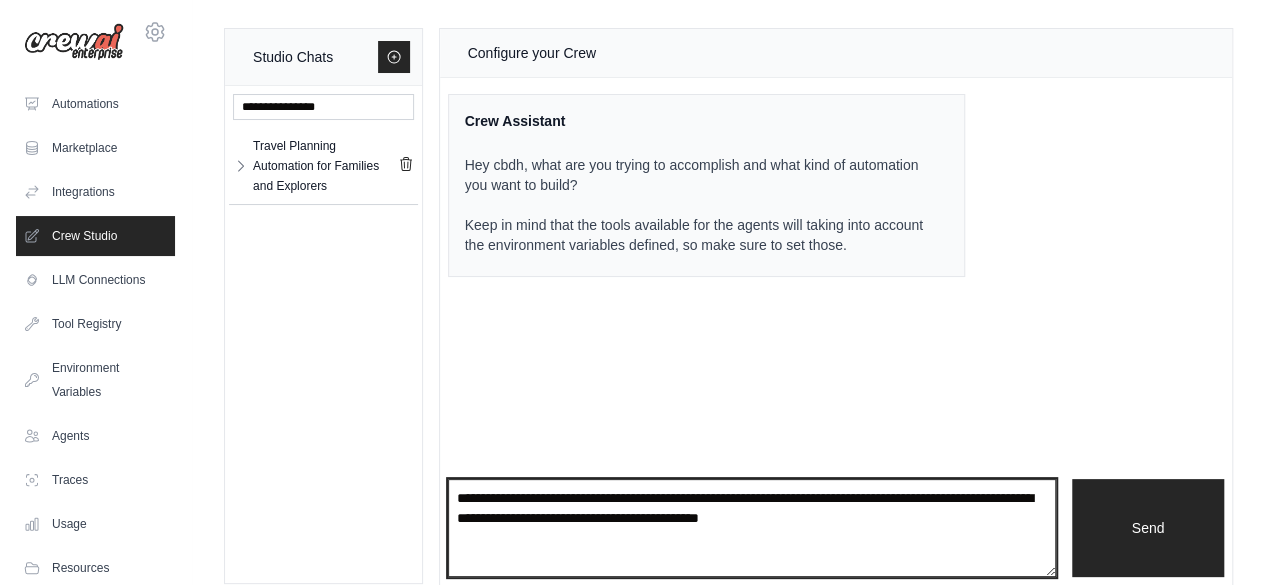 click on "**********" at bounding box center [752, 527] 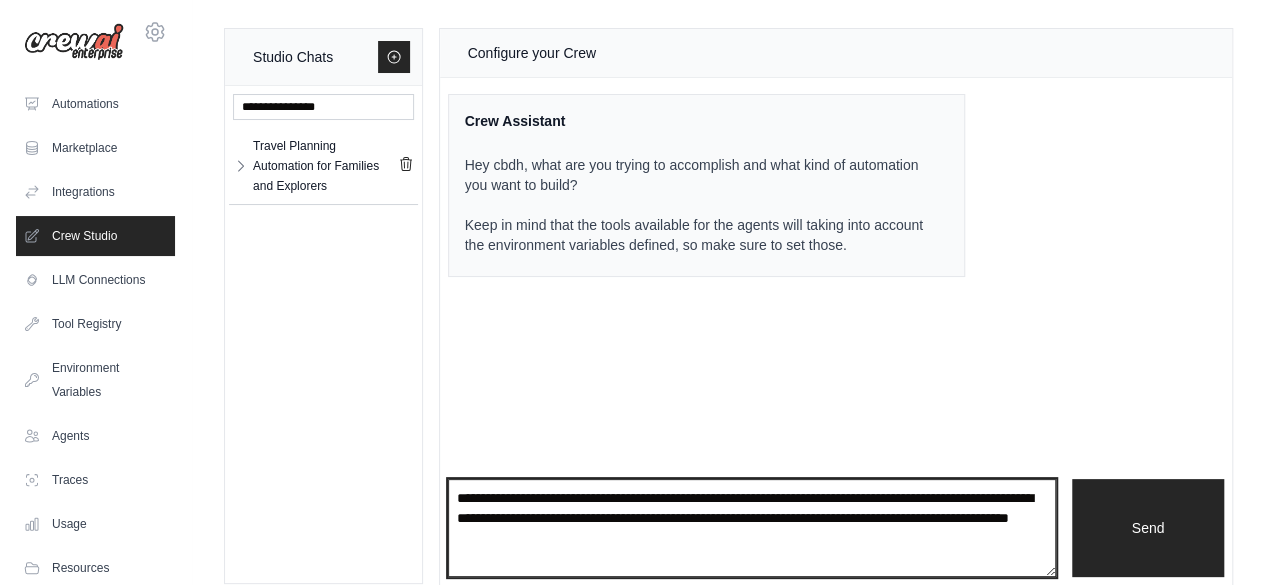 click on "**********" at bounding box center (752, 527) 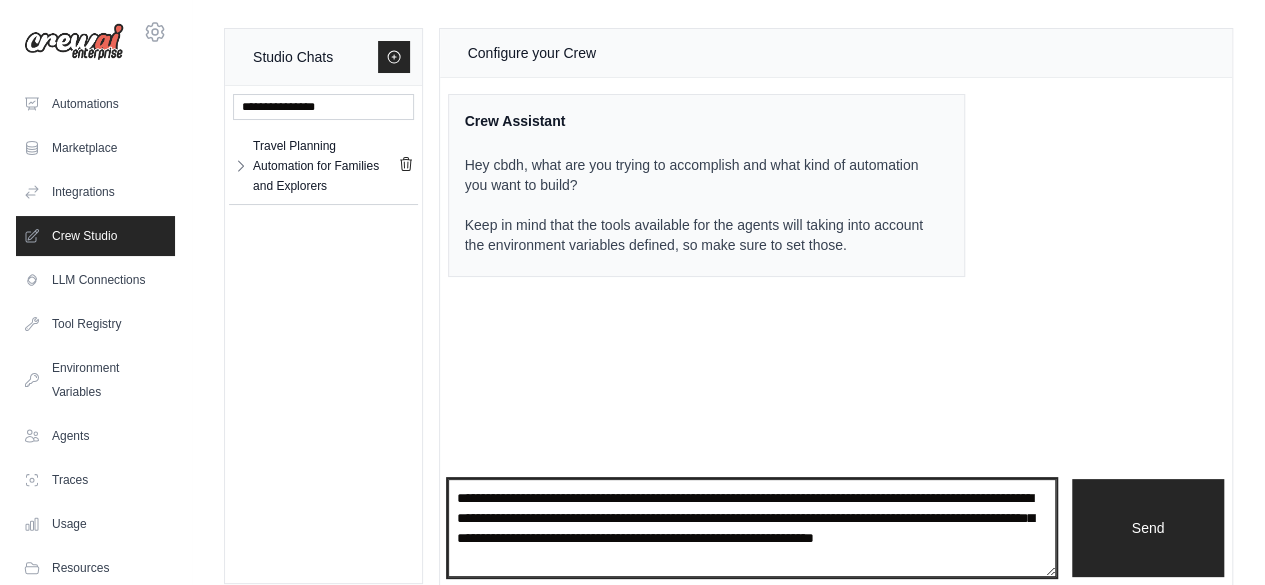 click on "**********" at bounding box center (752, 527) 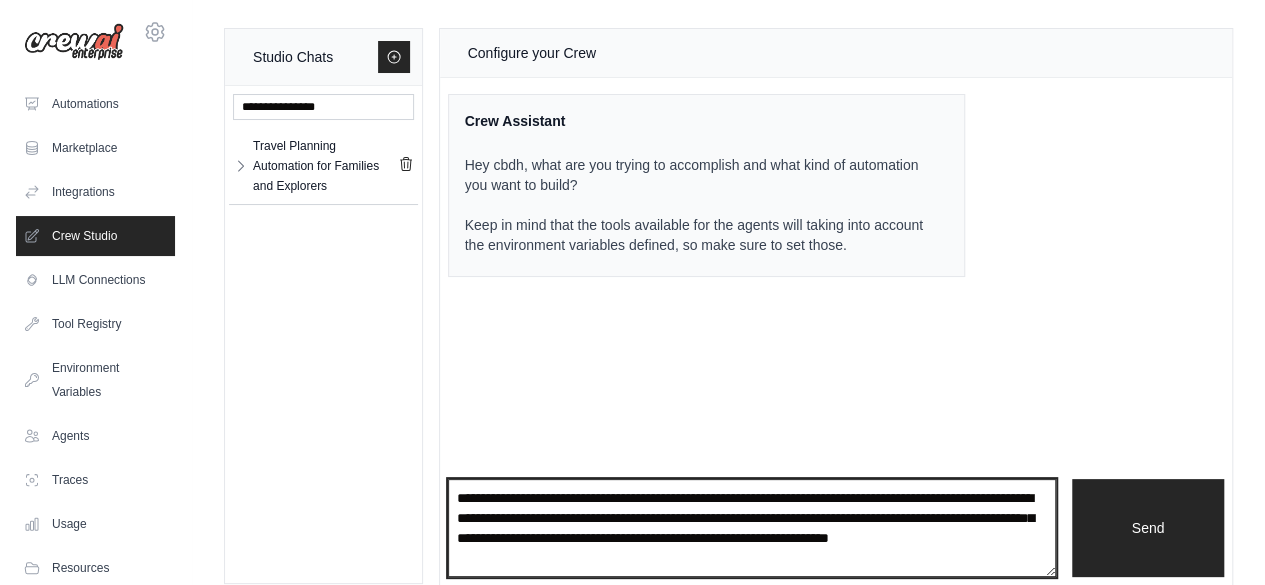 click on "**********" at bounding box center [752, 527] 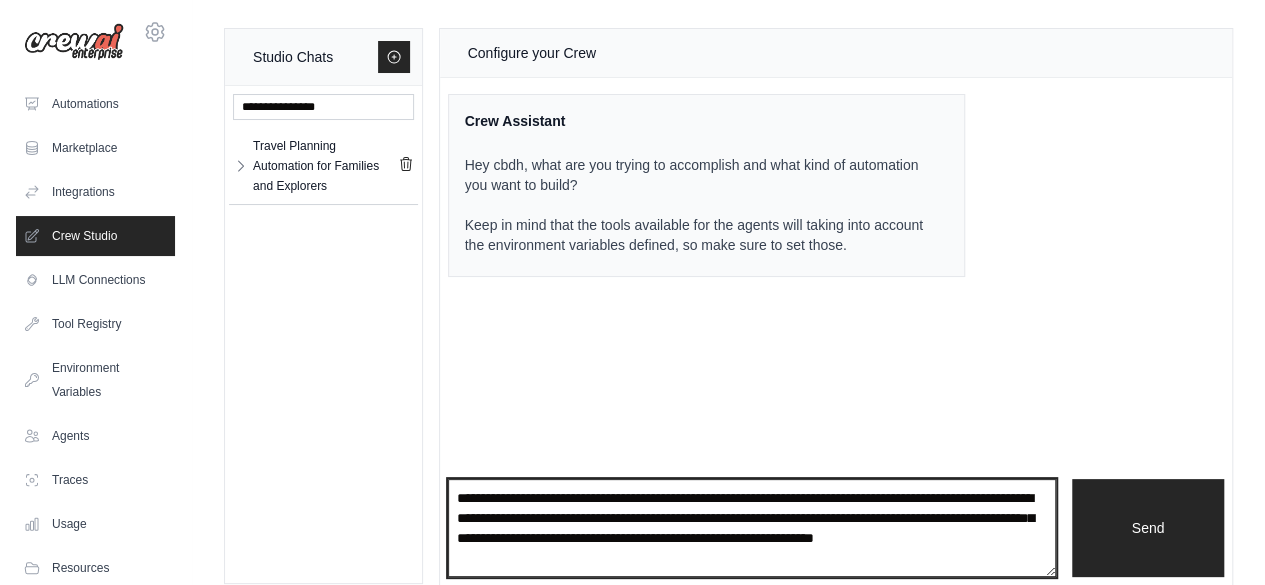 click on "**********" at bounding box center (752, 527) 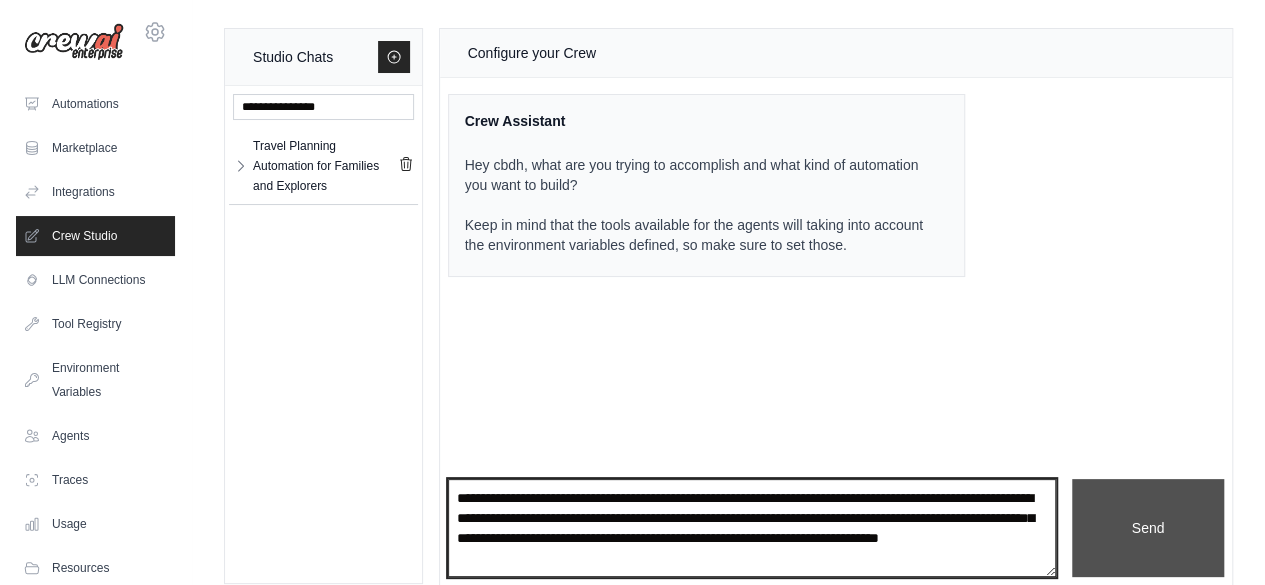 type on "**********" 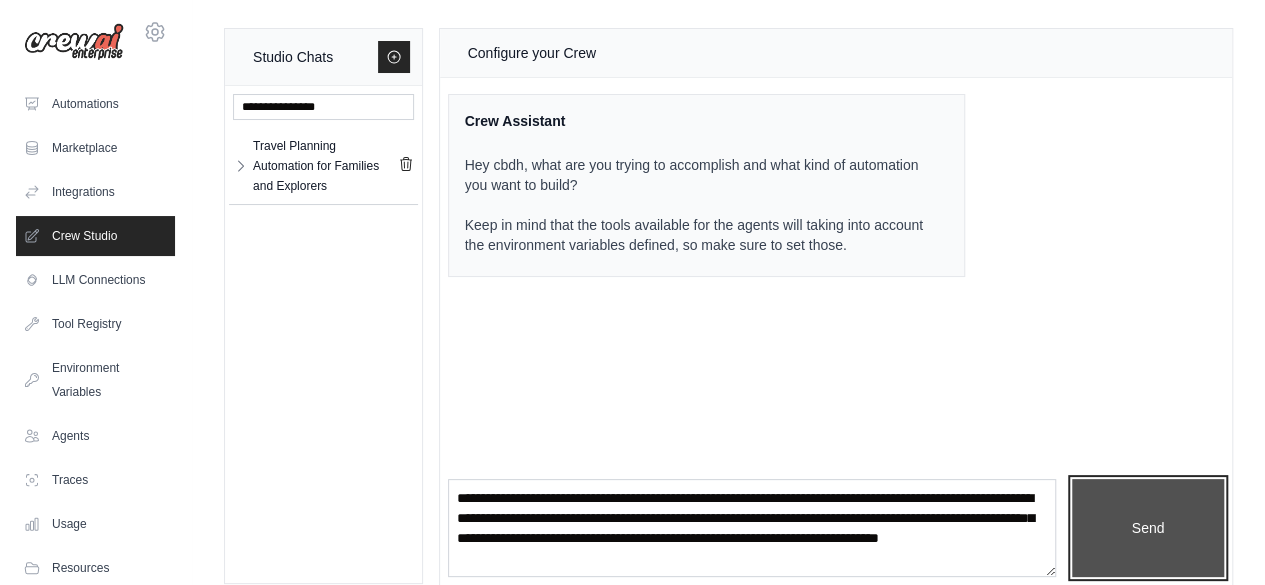 click on "Send" at bounding box center [1148, 527] 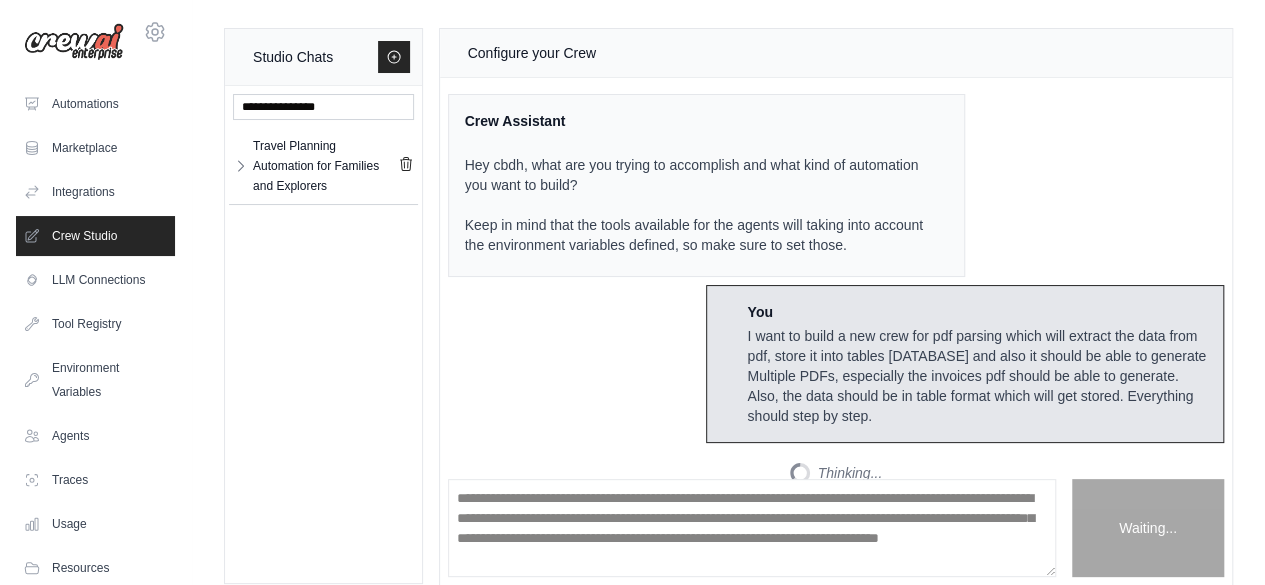 scroll, scrollTop: 22, scrollLeft: 0, axis: vertical 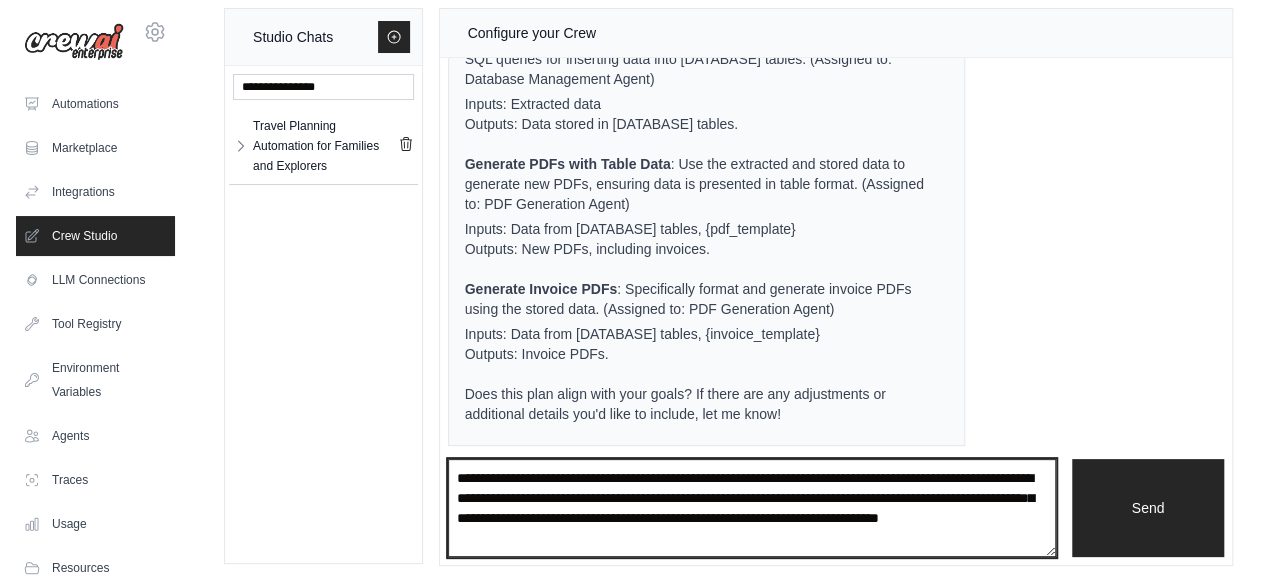 click on "**********" at bounding box center [752, 507] 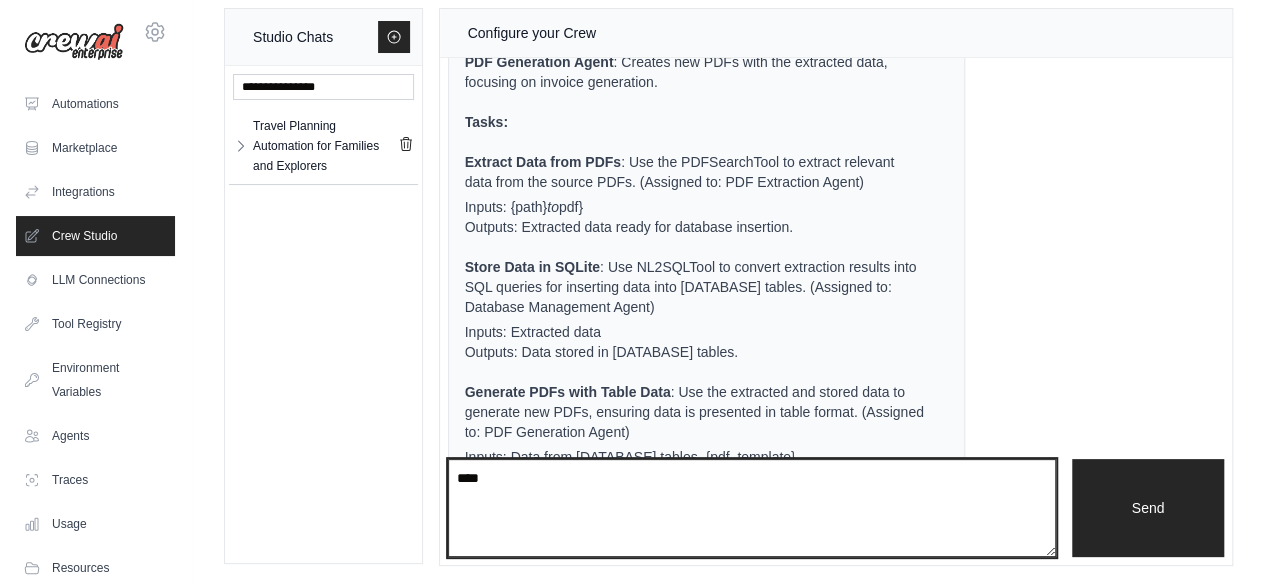 scroll, scrollTop: 1268, scrollLeft: 0, axis: vertical 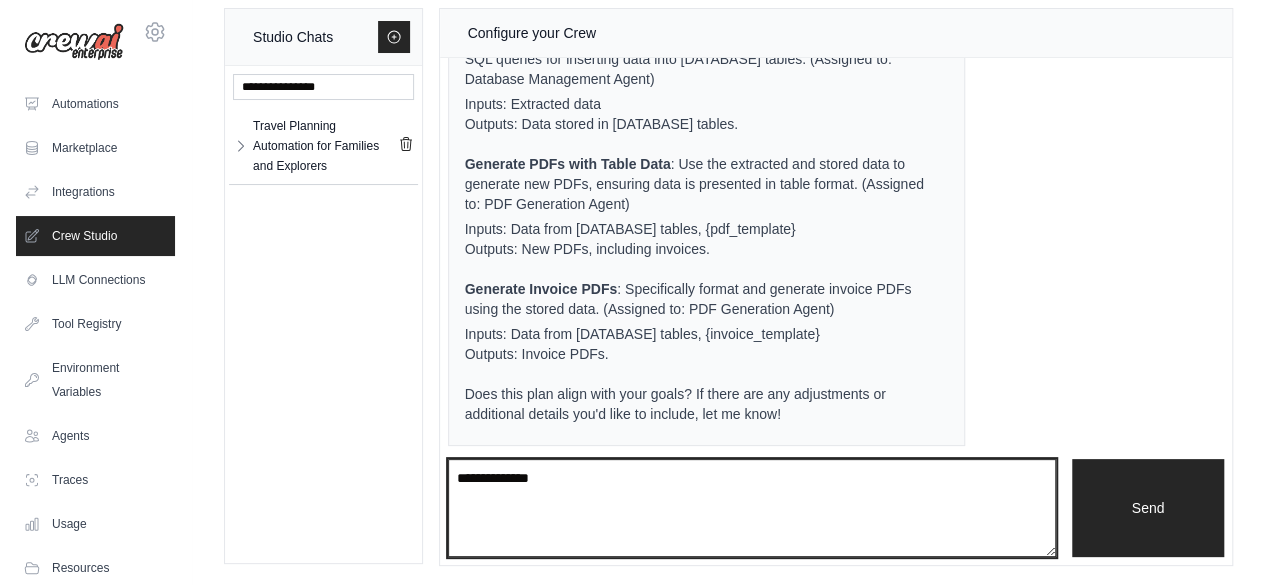 click on "**********" at bounding box center (752, 507) 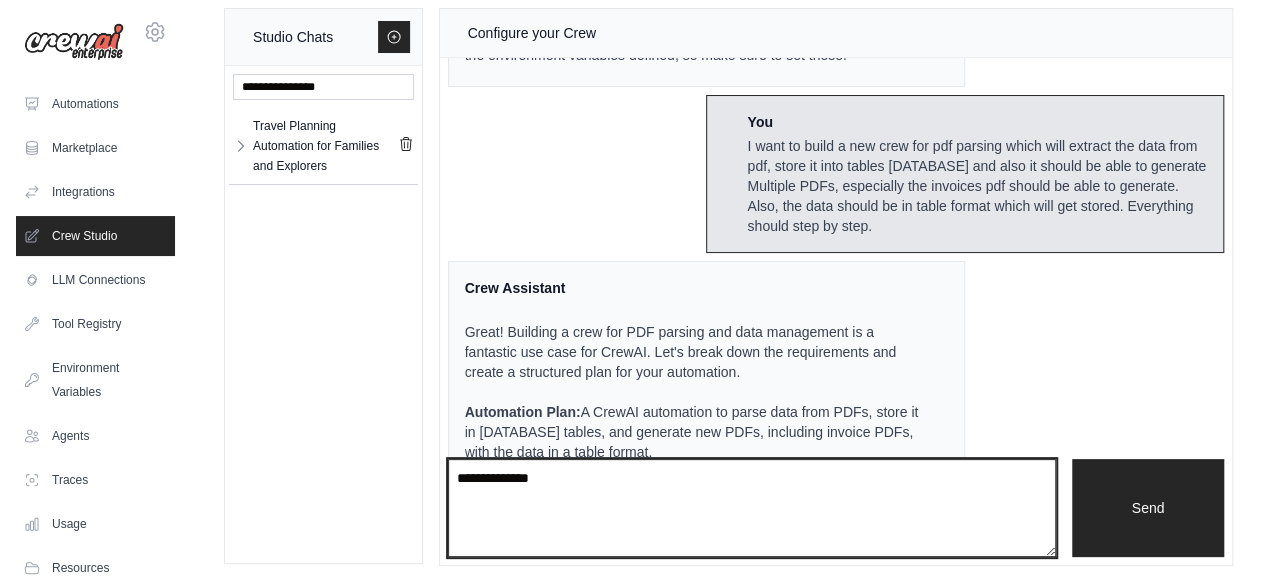 scroll, scrollTop: 167, scrollLeft: 0, axis: vertical 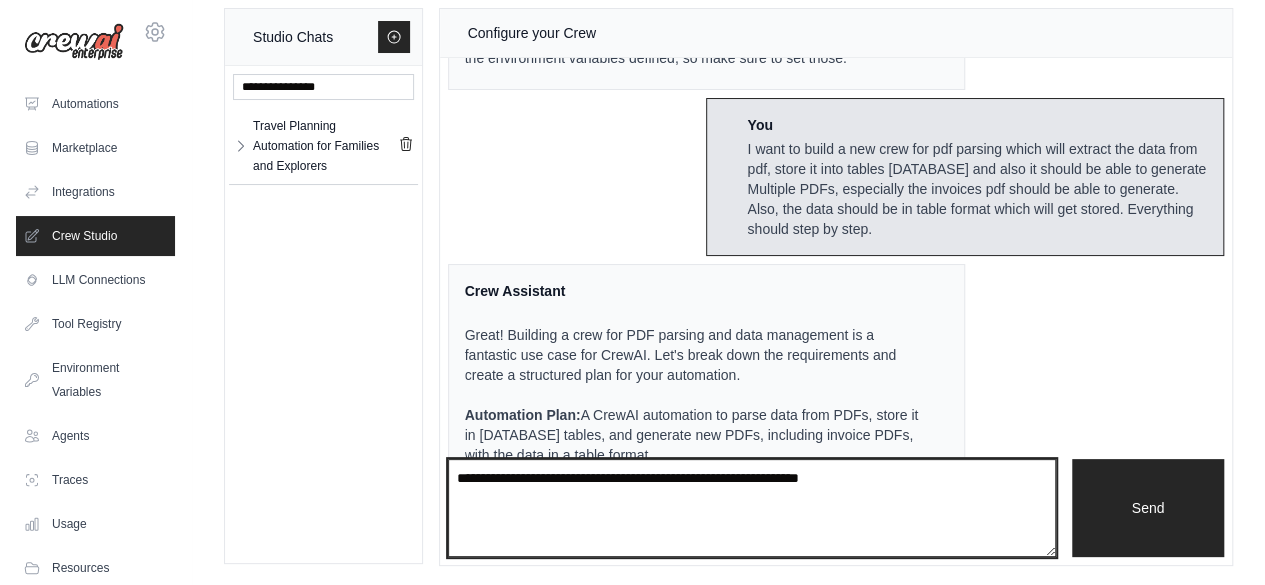 type on "**********" 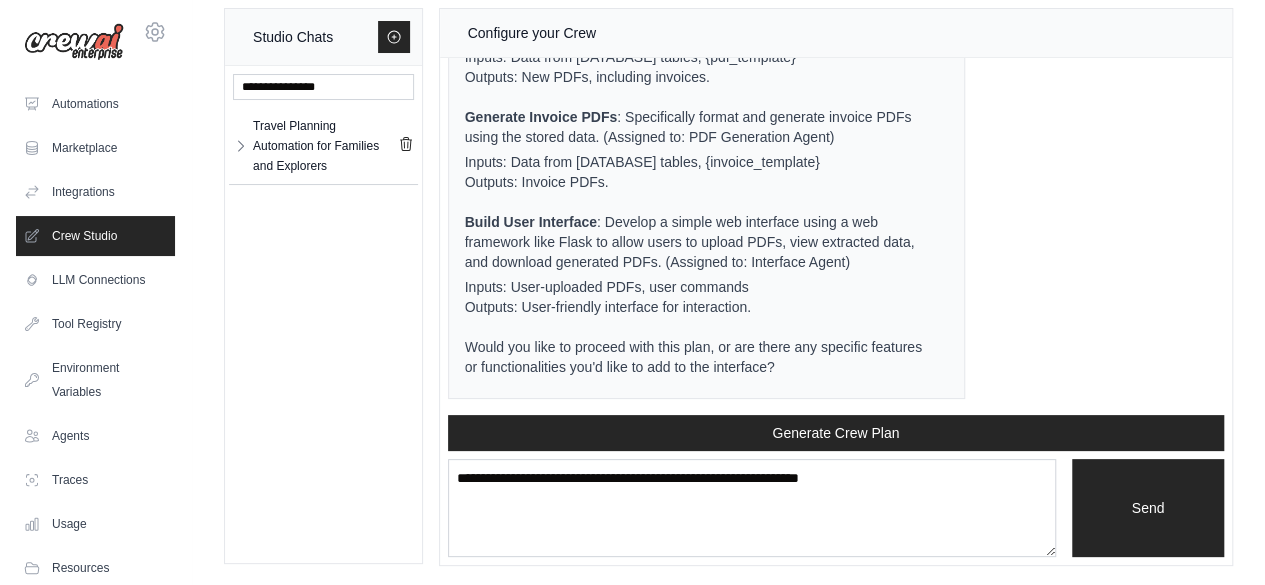 scroll, scrollTop: 2972, scrollLeft: 0, axis: vertical 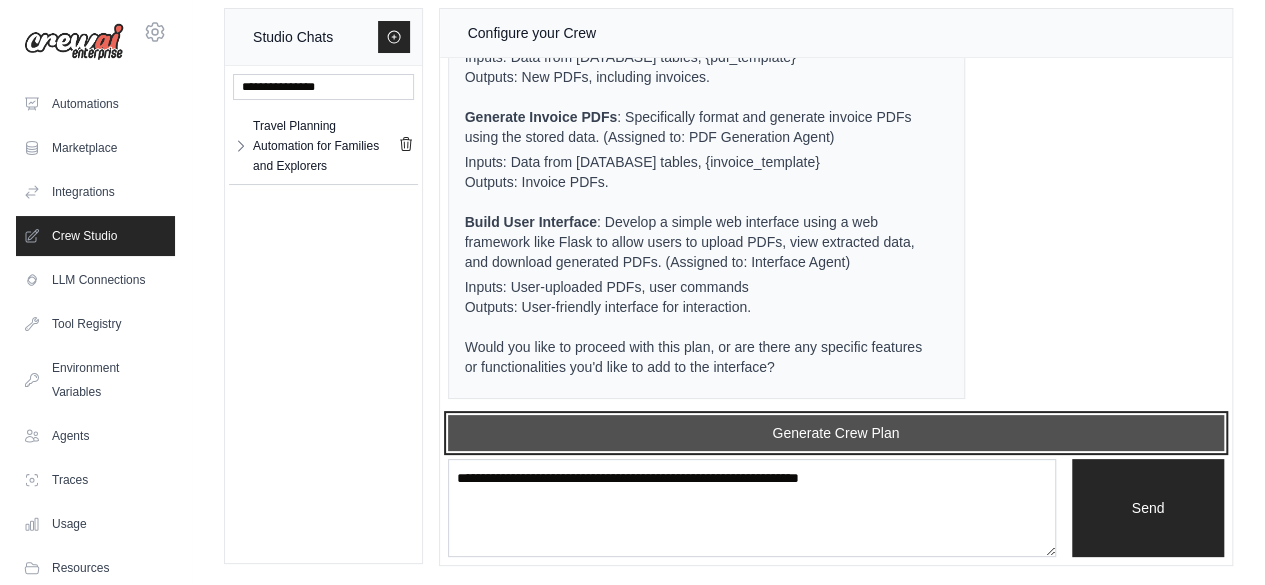 click on "Generate Crew Plan" at bounding box center [836, 433] 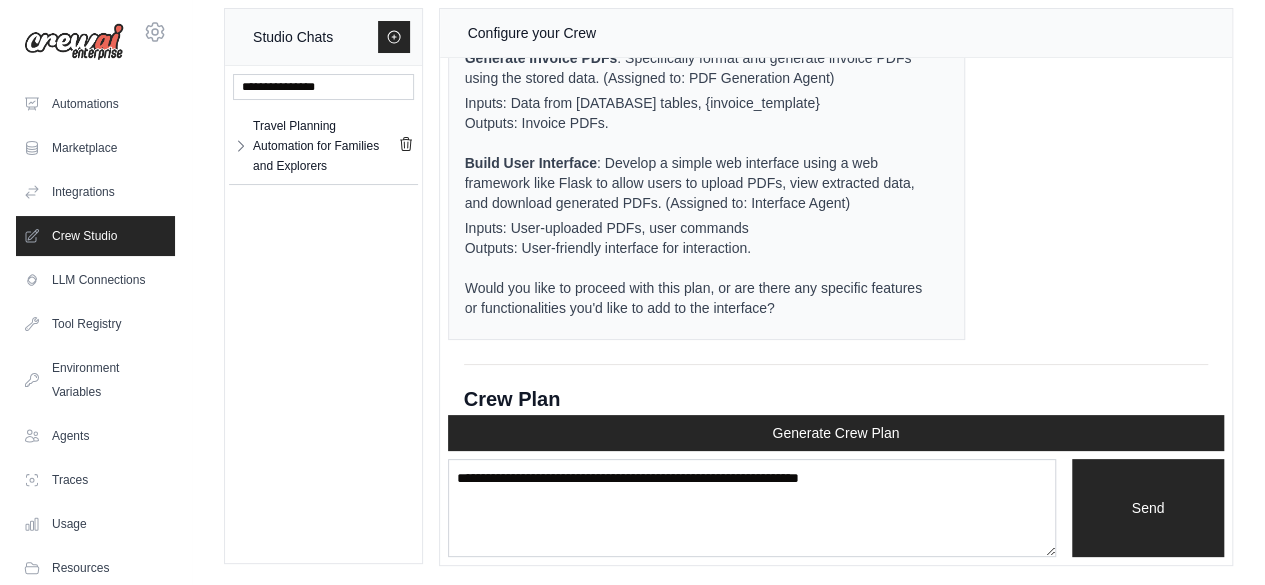 scroll, scrollTop: 4105, scrollLeft: 0, axis: vertical 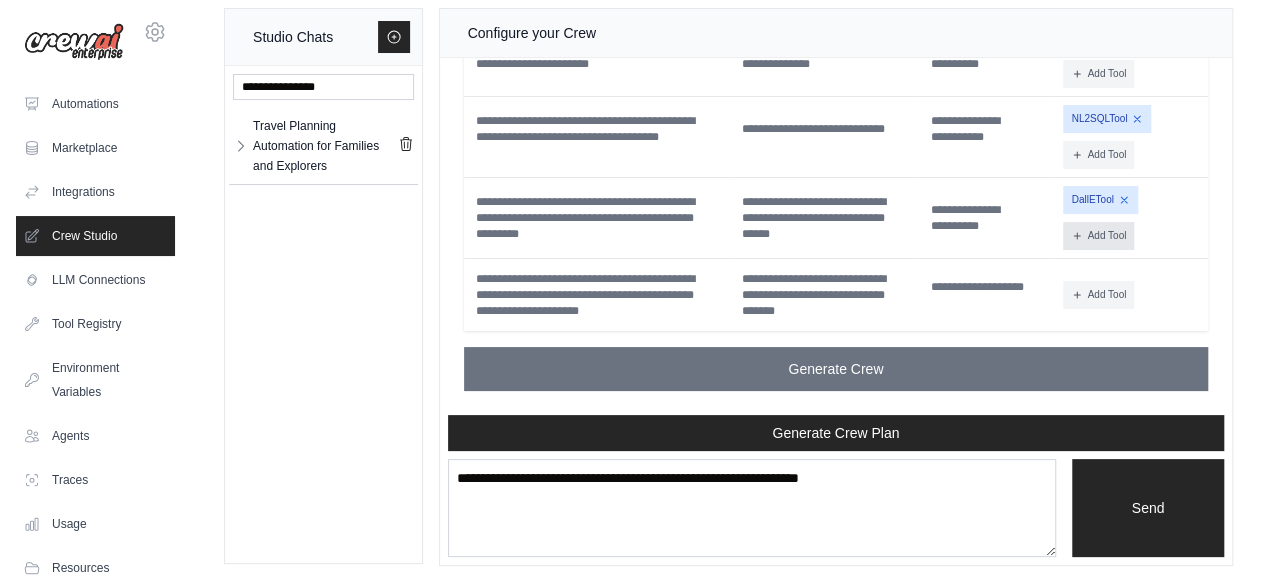 click 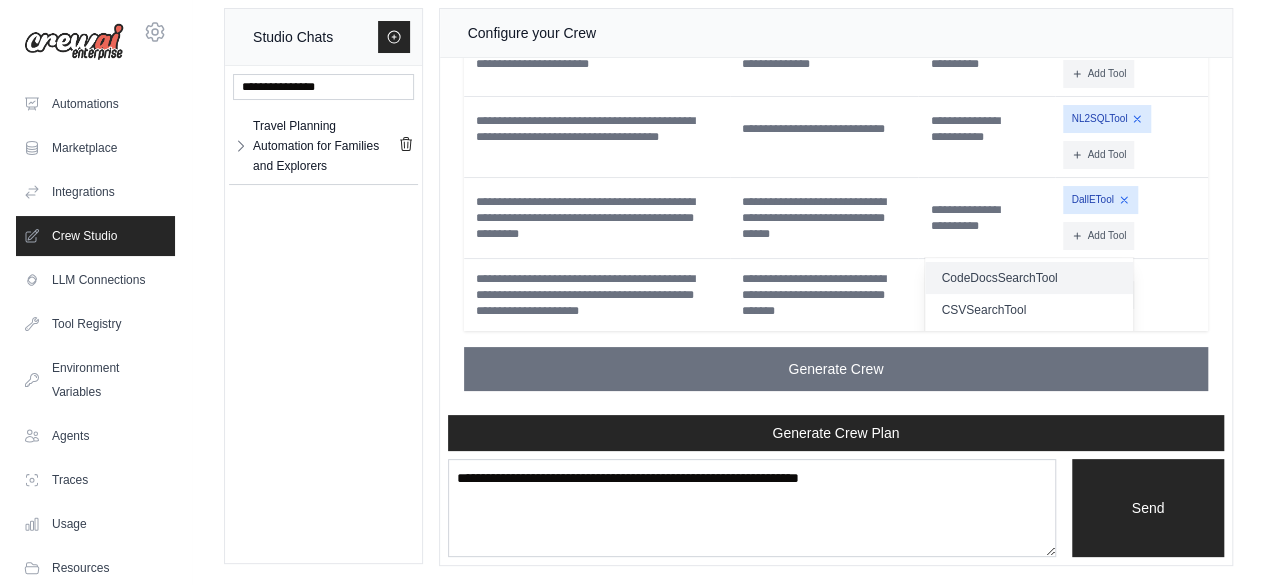 click on "CodeDocsSearchTool" at bounding box center [1028, 278] 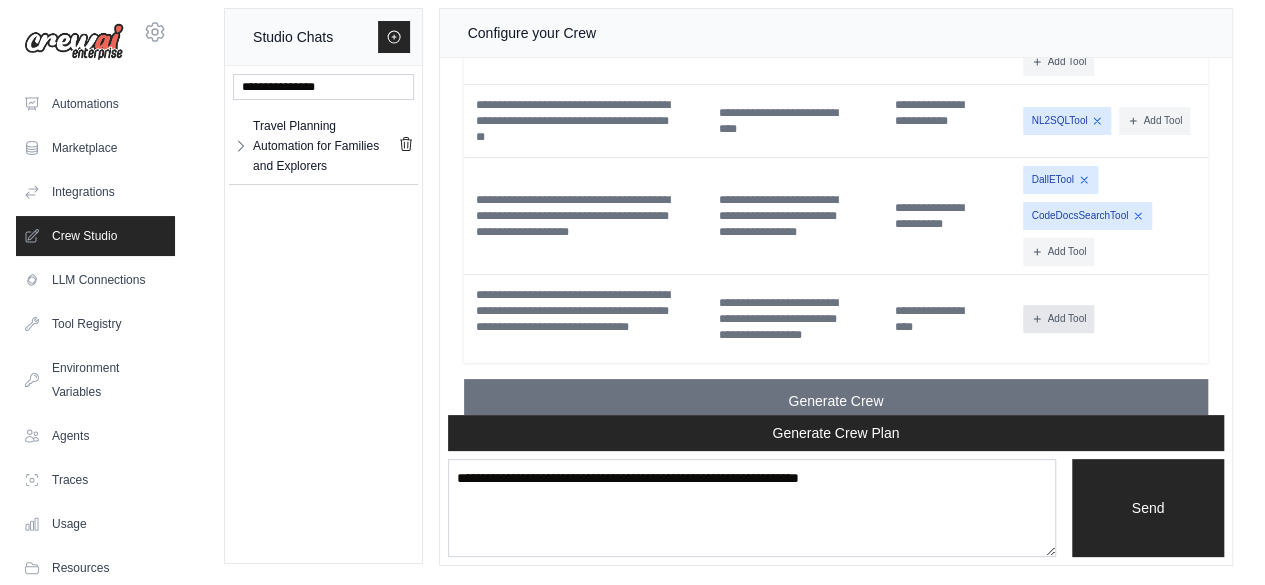 click 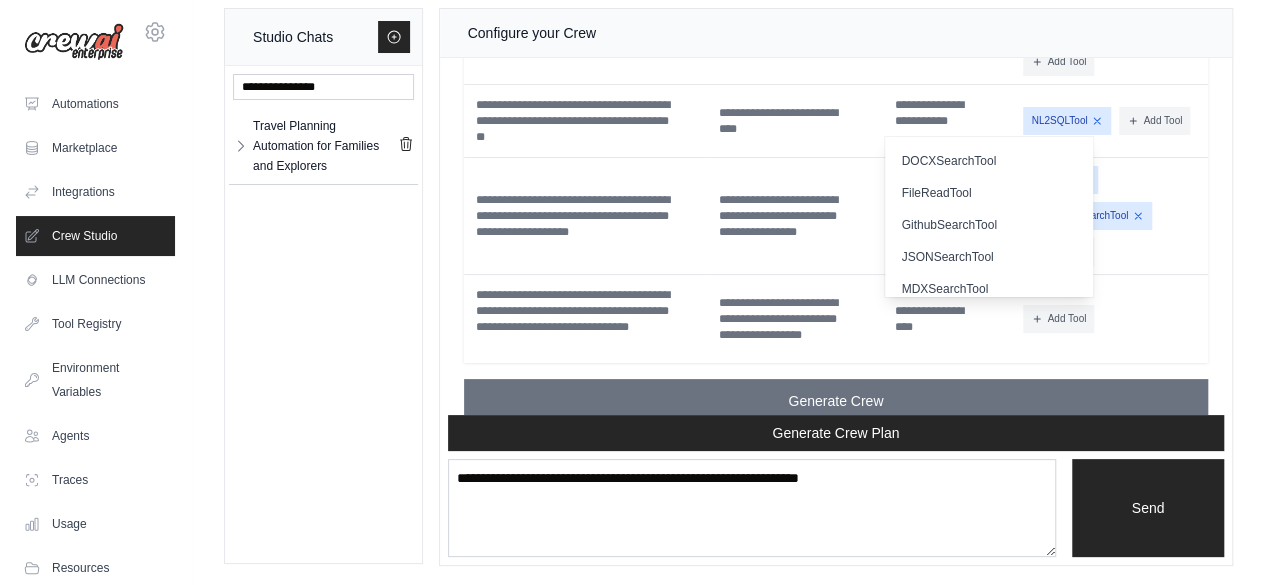 scroll, scrollTop: 172, scrollLeft: 0, axis: vertical 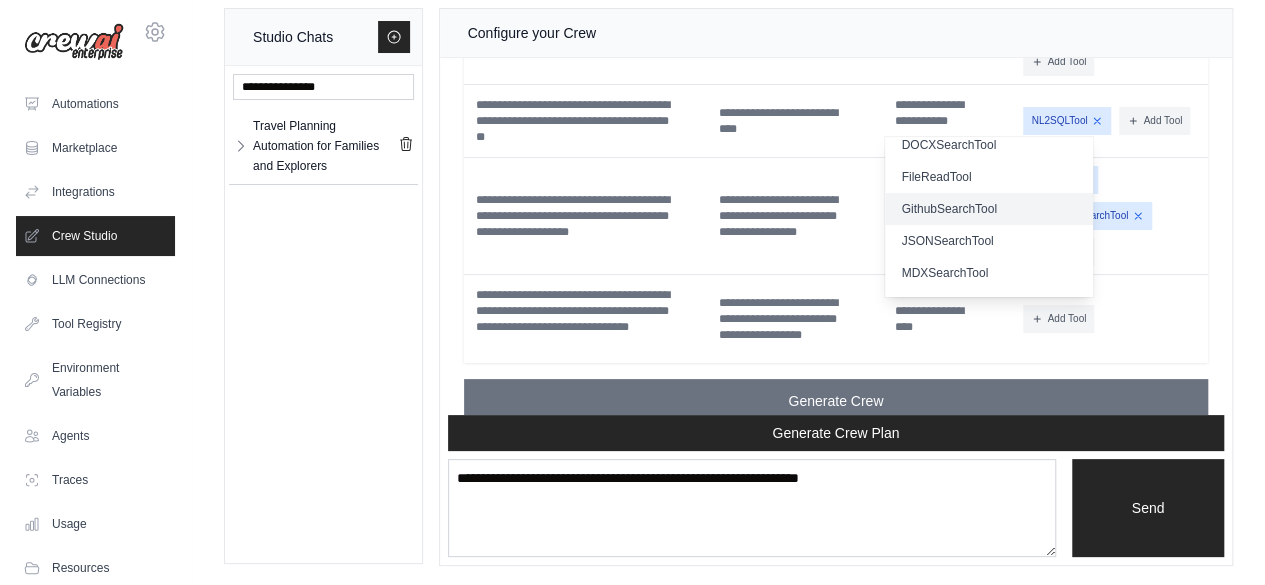 click on "GithubSearchTool" at bounding box center (988, 209) 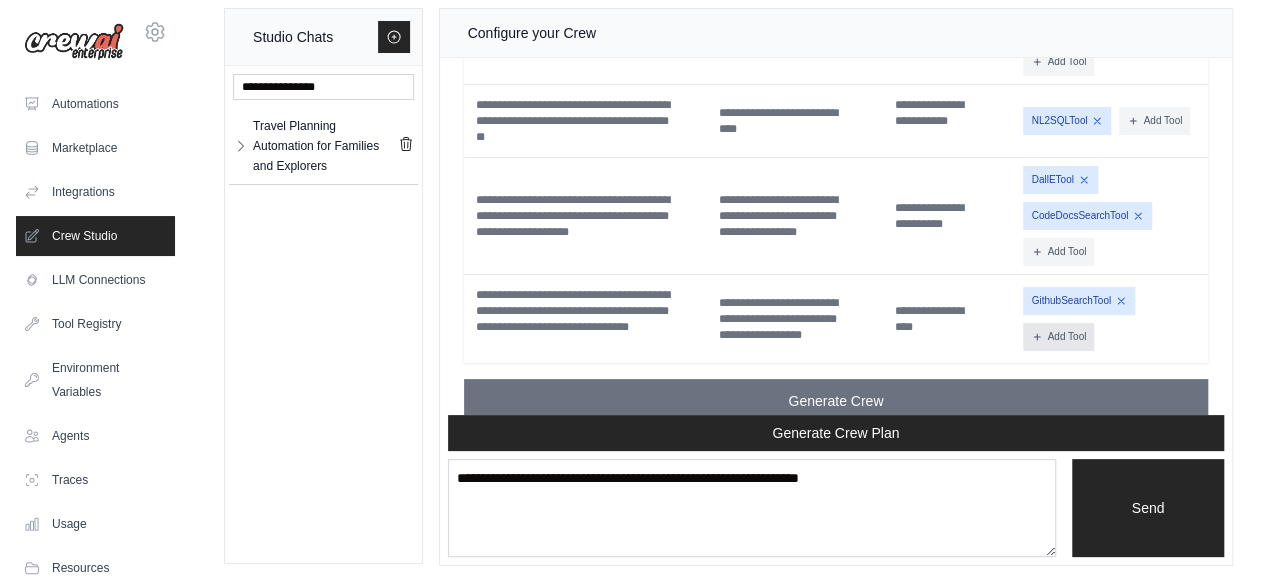 drag, startPoint x: 1070, startPoint y: 349, endPoint x: 1038, endPoint y: 346, distance: 32.140316 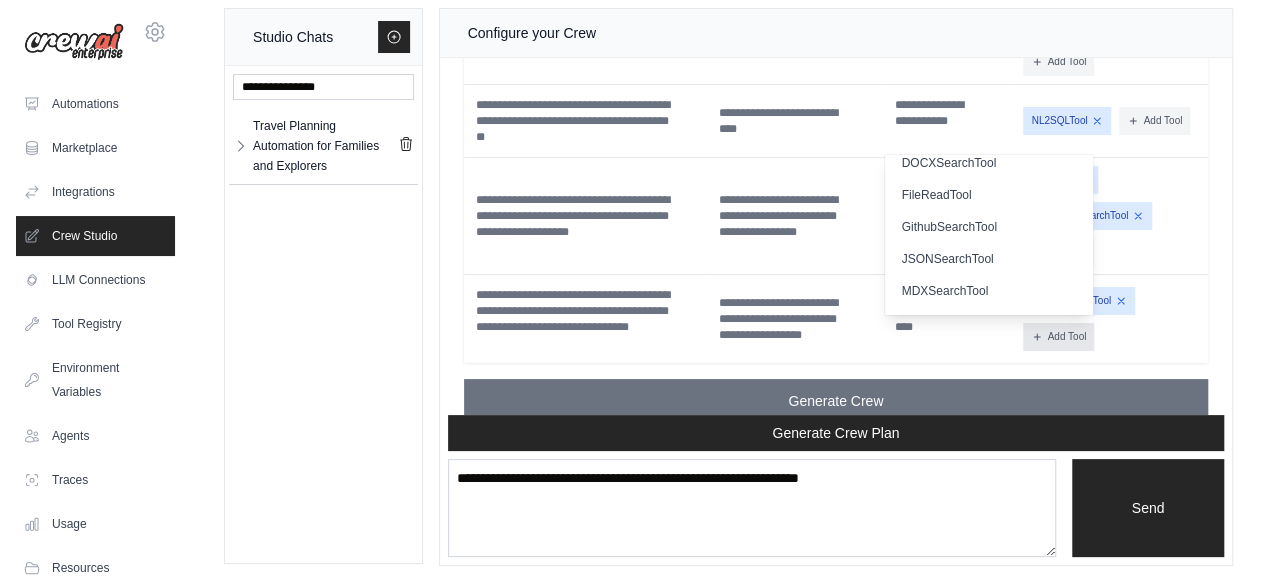 click on "Add Tool" at bounding box center [1058, 337] 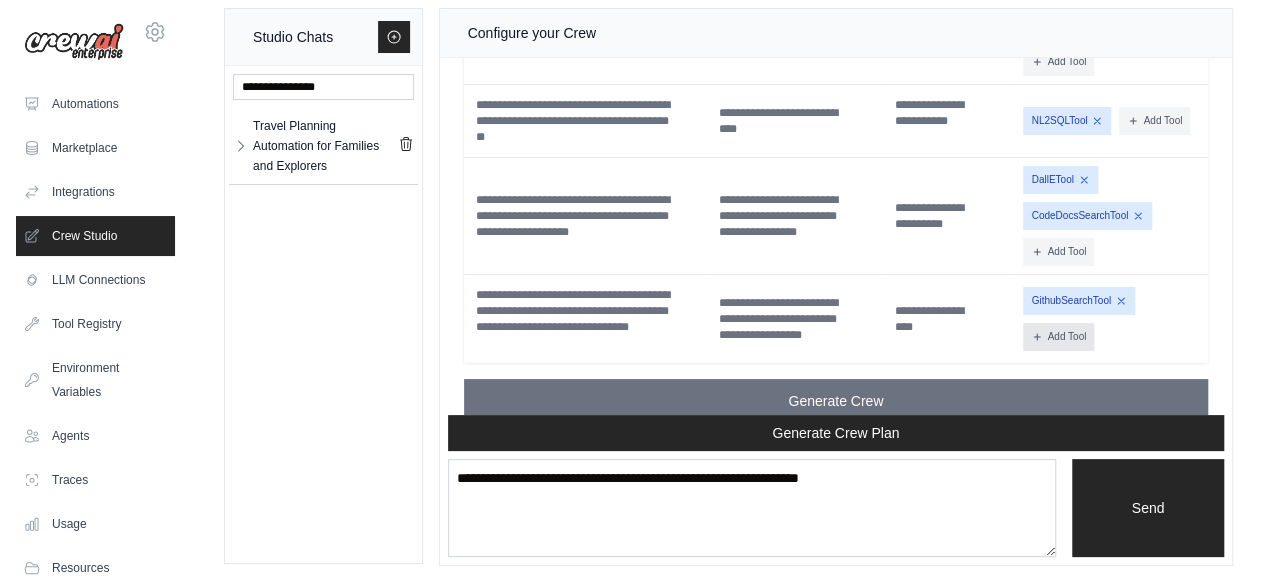 click on "Add Tool" at bounding box center (1058, 337) 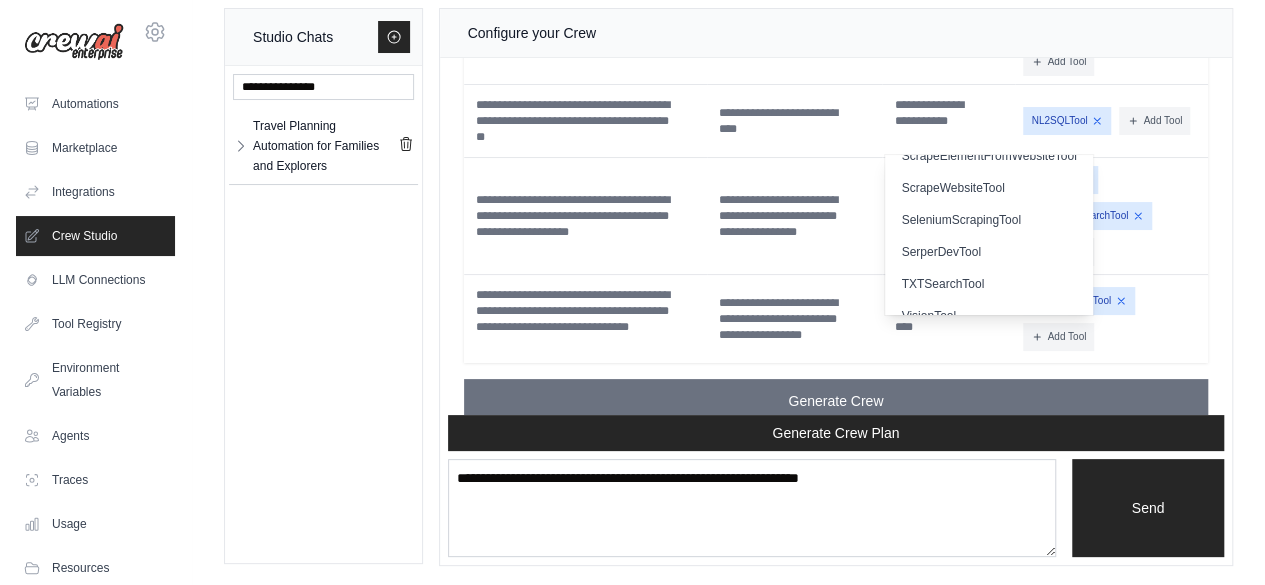 scroll, scrollTop: 442, scrollLeft: 0, axis: vertical 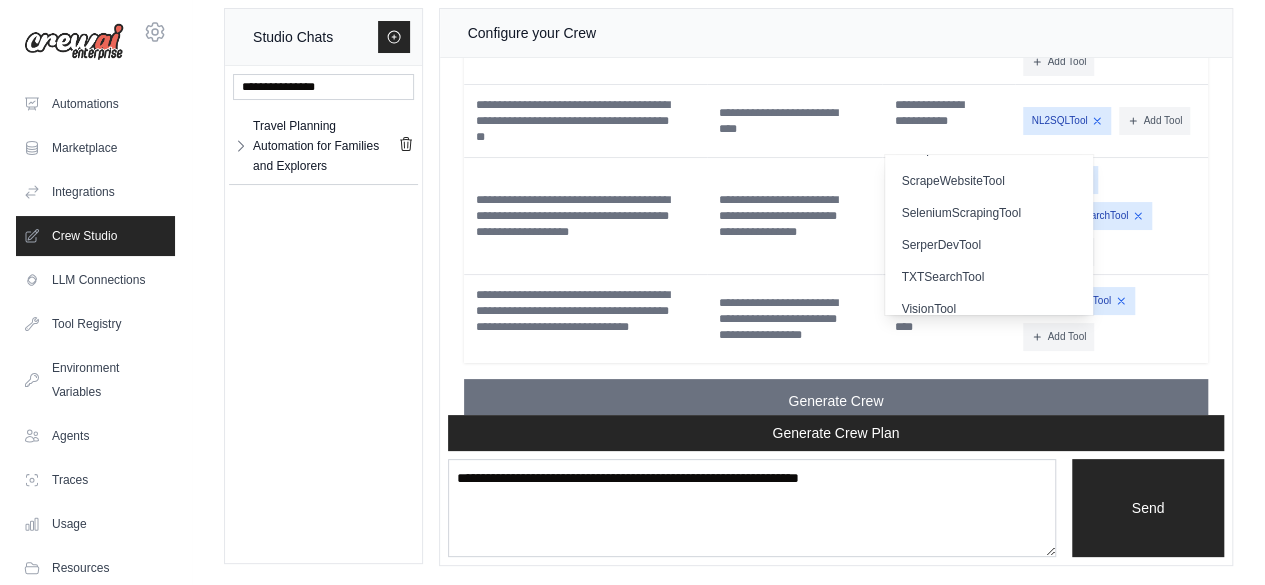 click on "SerperDevTool" at bounding box center [988, 245] 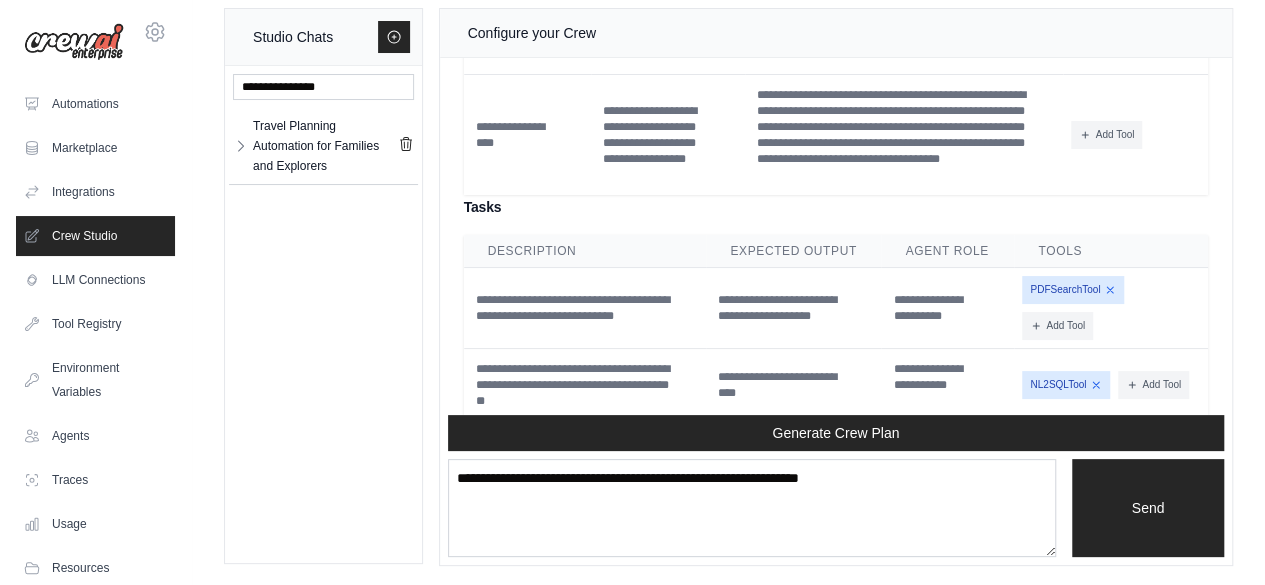 scroll, scrollTop: 4185, scrollLeft: 0, axis: vertical 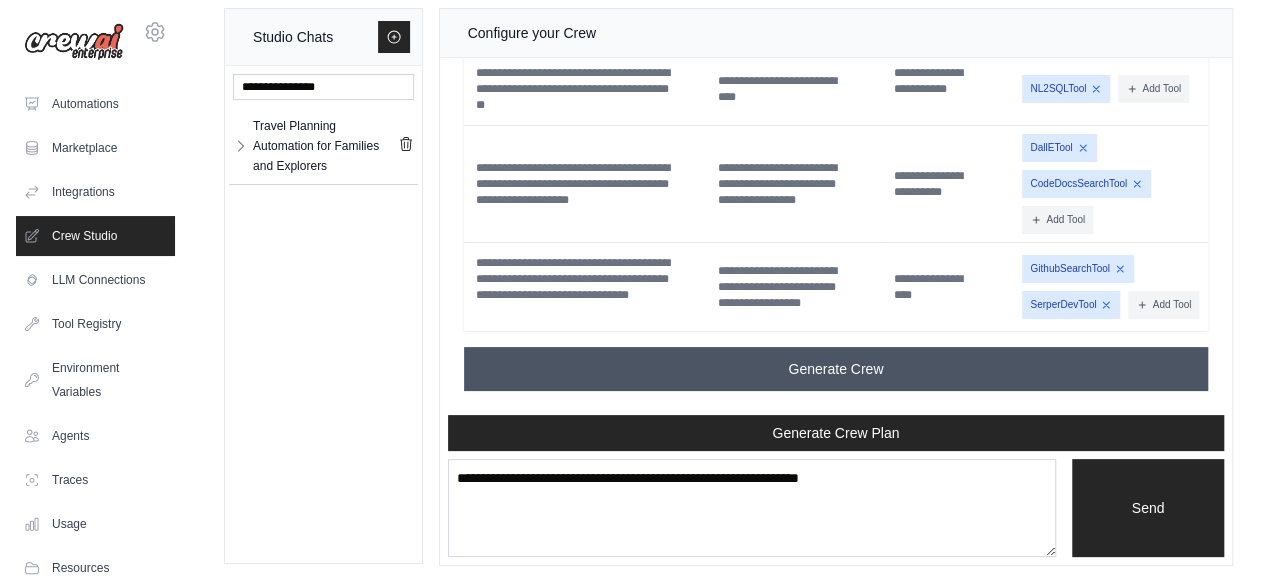 click on "Generate Crew" at bounding box center (836, 369) 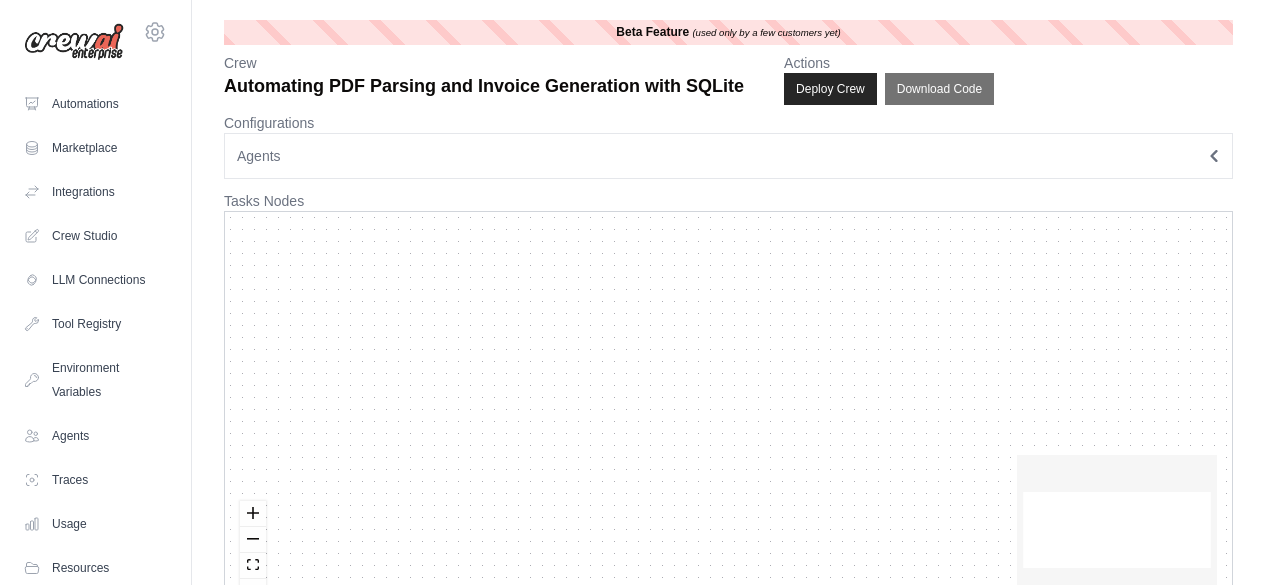 scroll, scrollTop: 0, scrollLeft: 0, axis: both 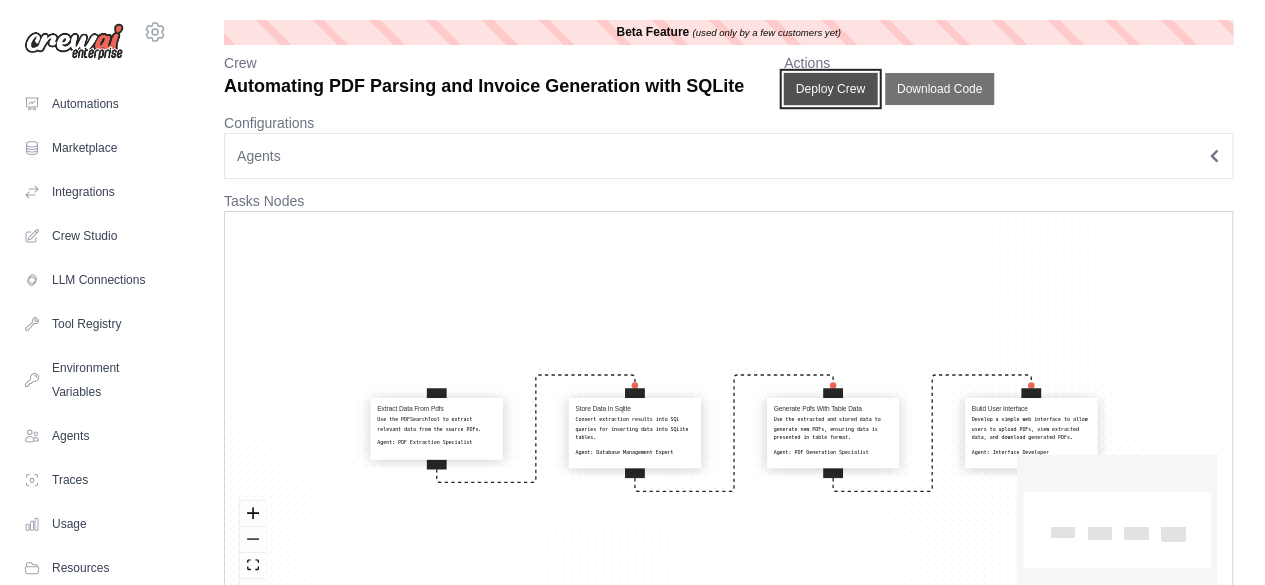 click on "Deploy Crew" at bounding box center [831, 89] 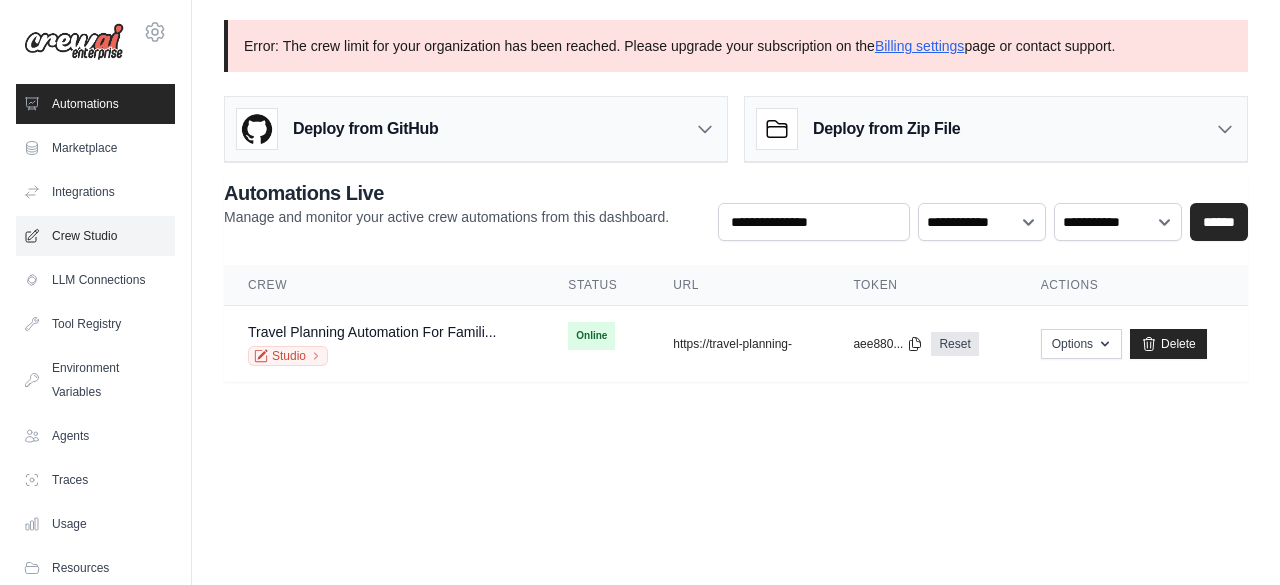 click on "Crew Studio" at bounding box center [95, 236] 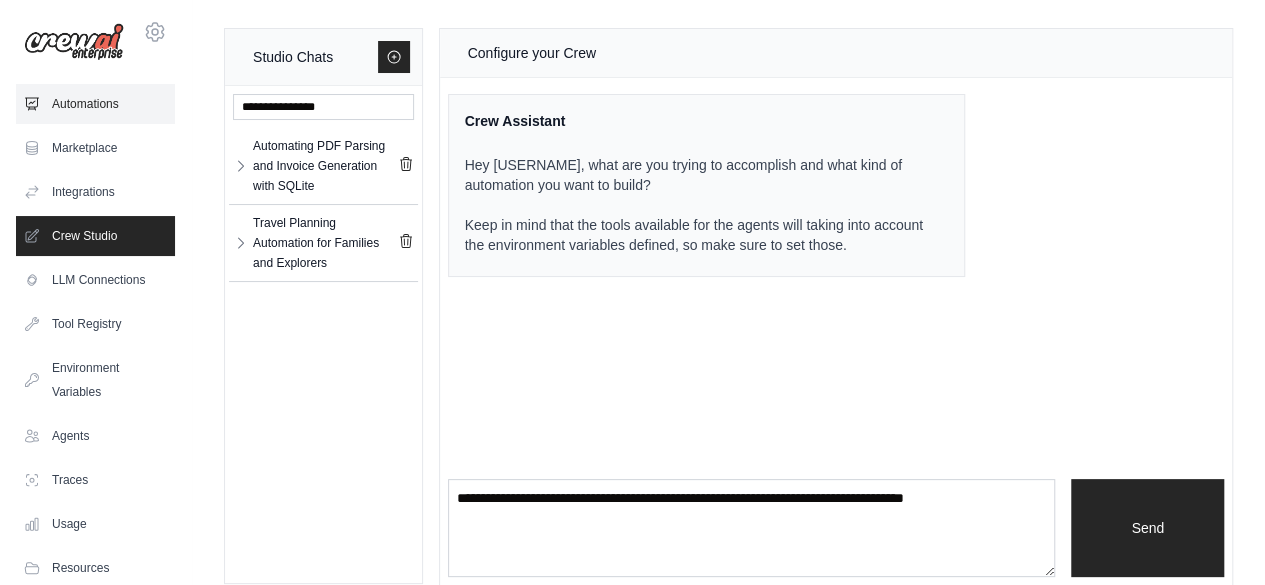 click on "Automations" at bounding box center (95, 104) 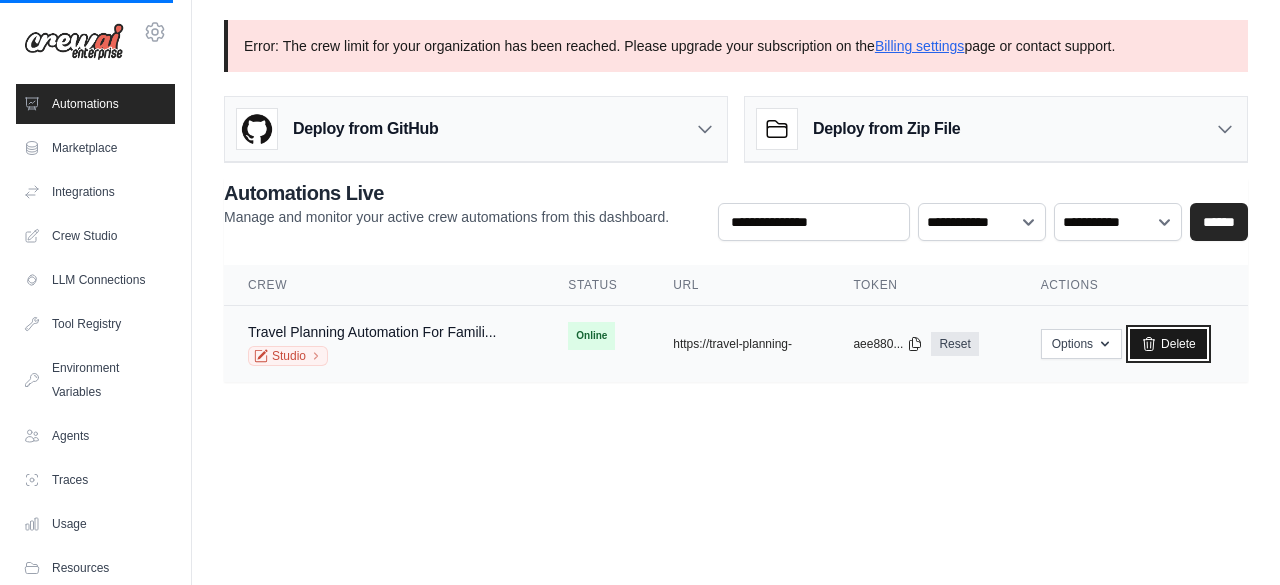 click 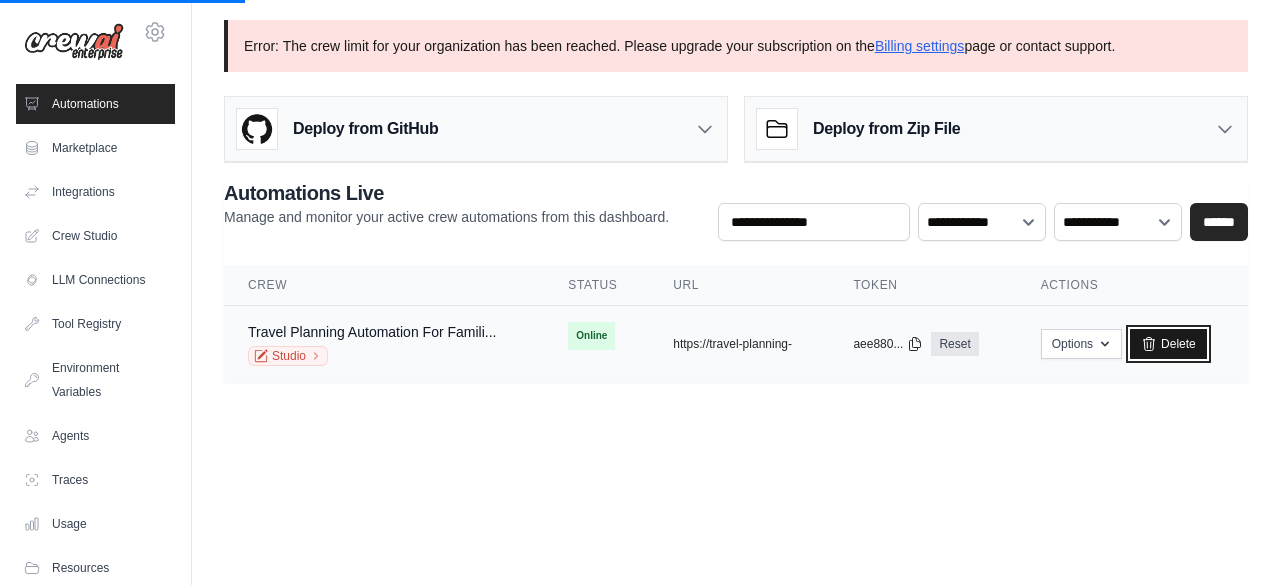 click on "Delete" at bounding box center [1168, 344] 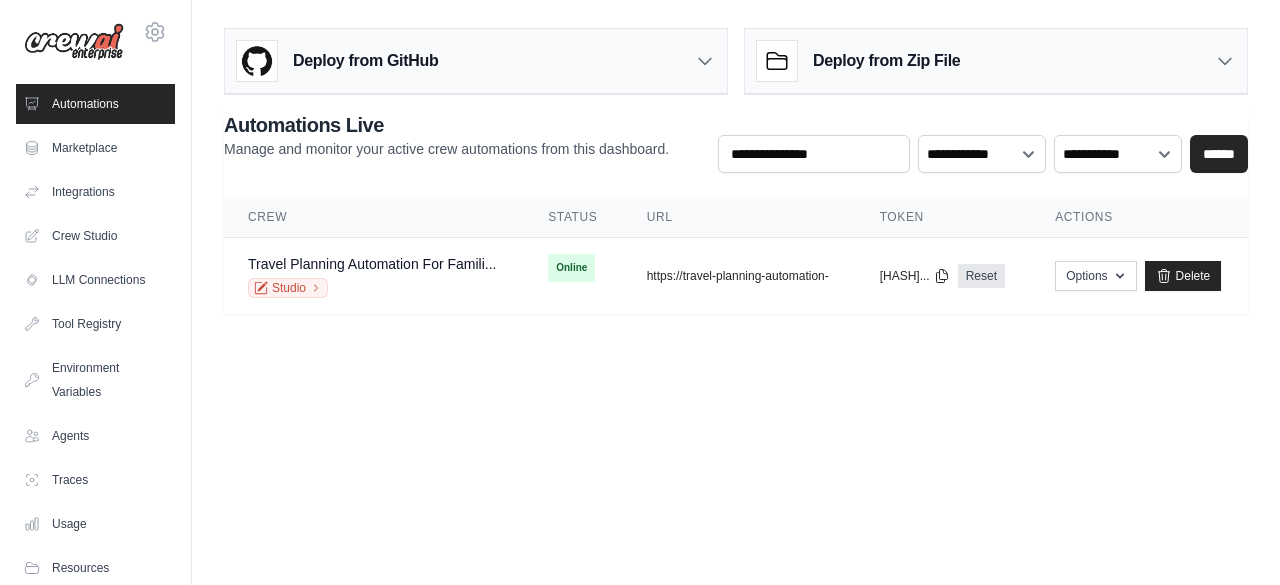 scroll, scrollTop: 0, scrollLeft: 0, axis: both 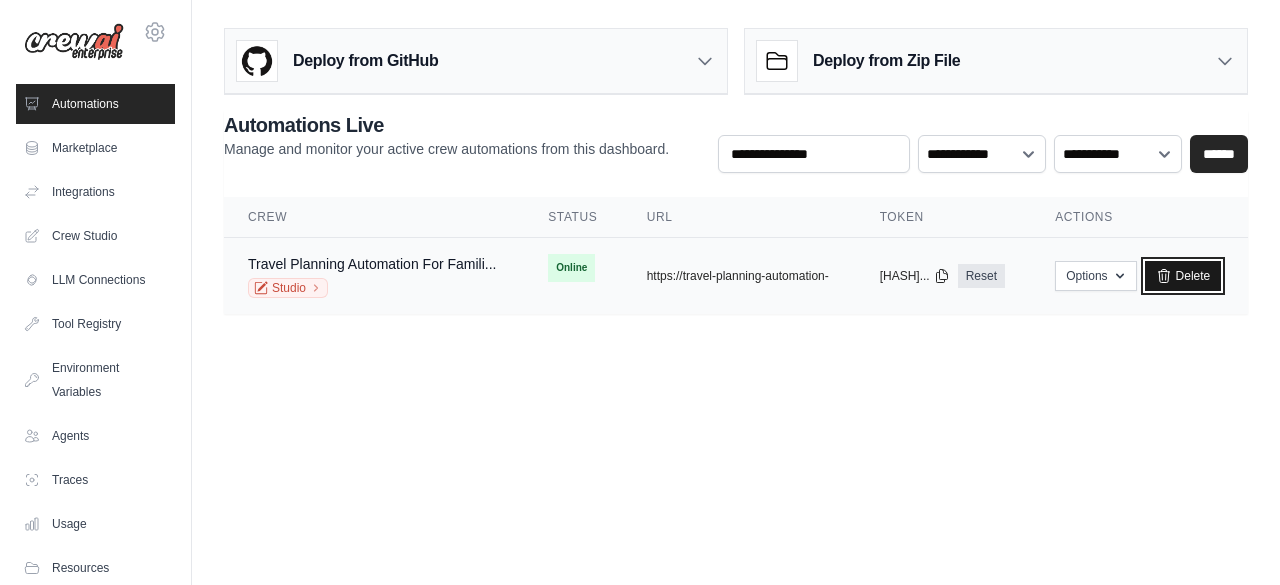 click on "Delete" at bounding box center [1183, 276] 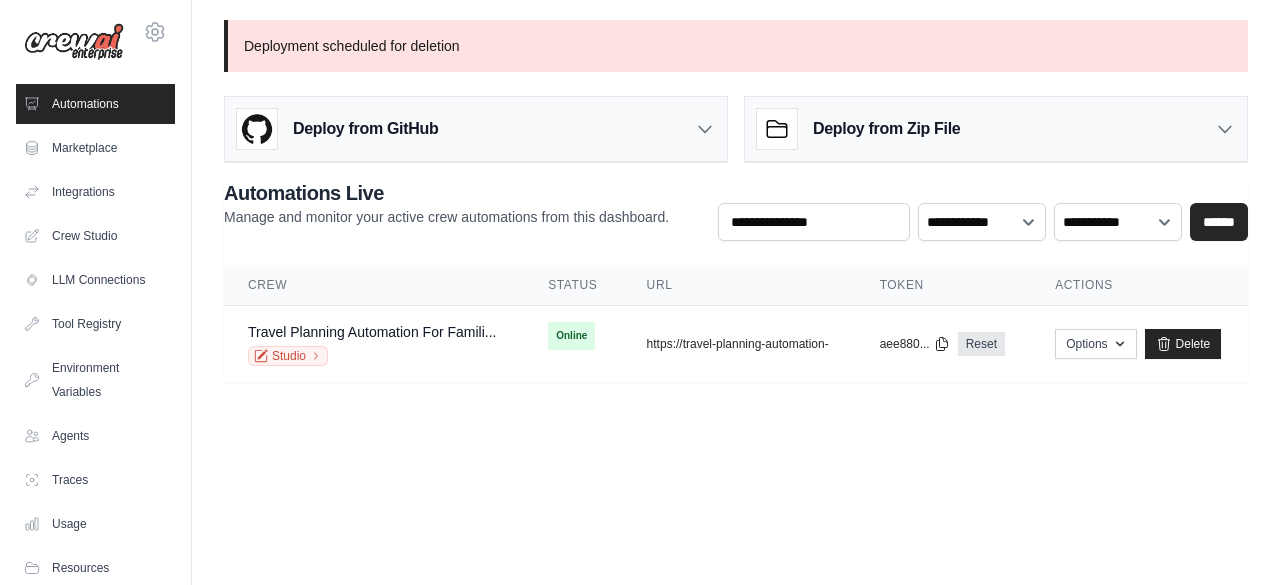 scroll, scrollTop: 0, scrollLeft: 0, axis: both 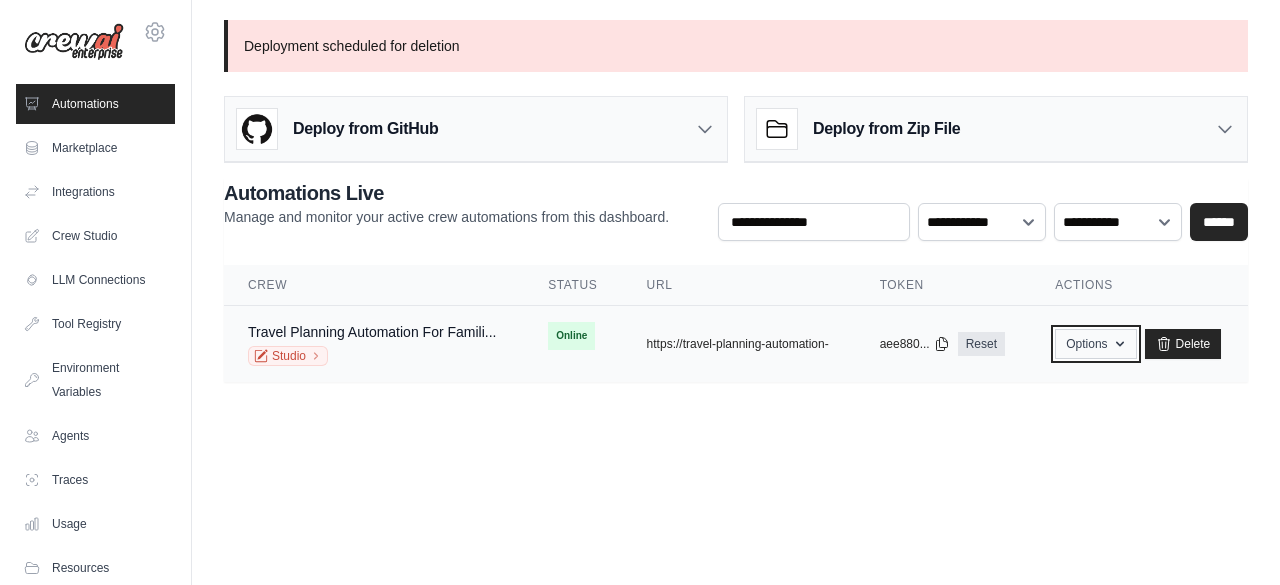 click on "Options" at bounding box center [1095, 344] 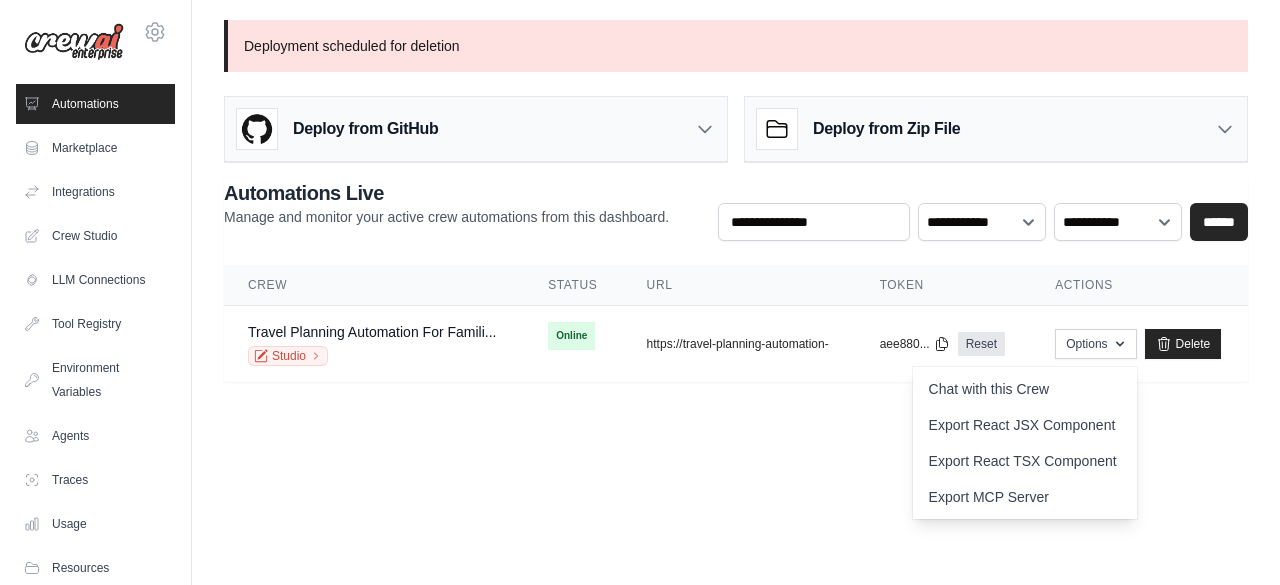 click on "[EMAIL]
Settings
Automations
Marketplace
Integrations" at bounding box center (640, 292) 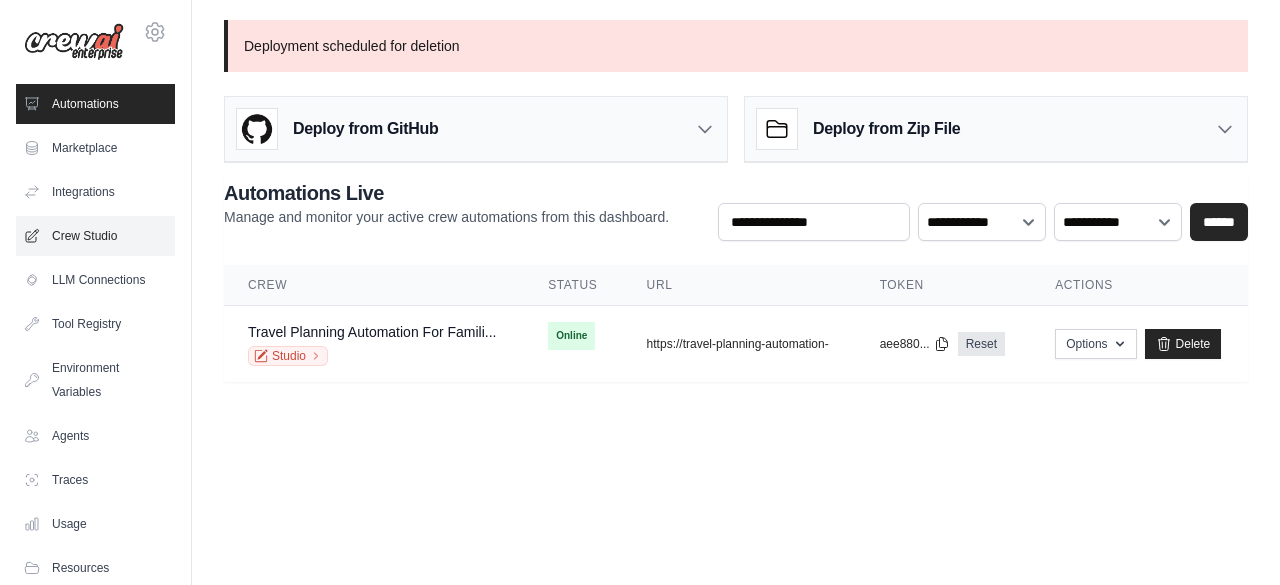 click on "Crew Studio" at bounding box center [95, 236] 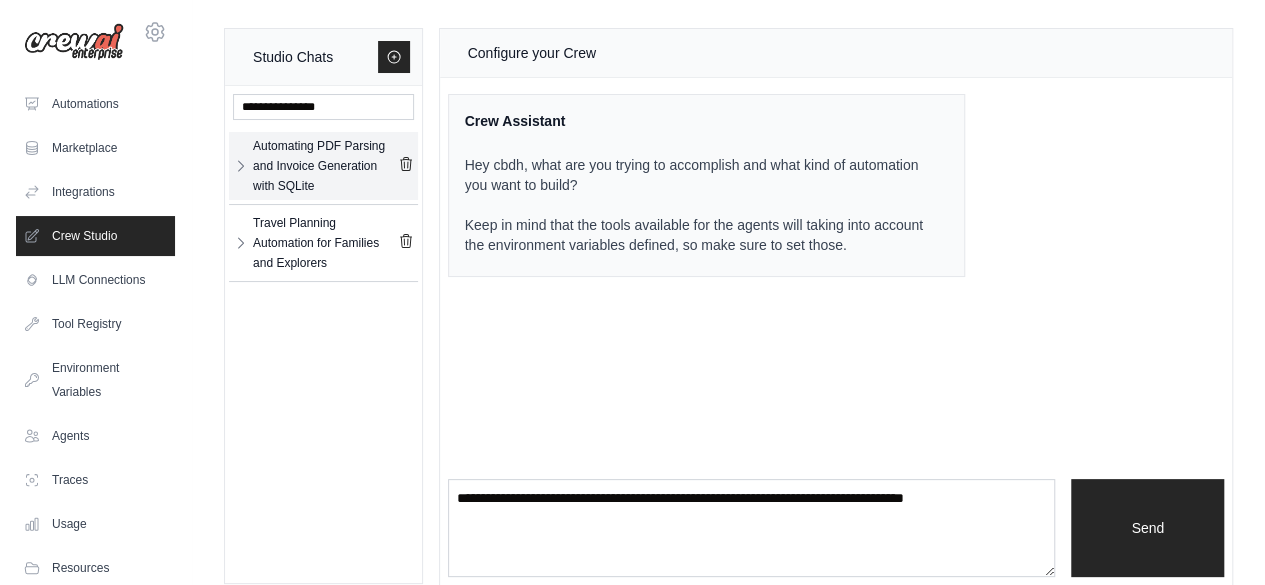 click on "Automating PDF Parsing and Invoice Generation with SQLite" at bounding box center [325, 166] 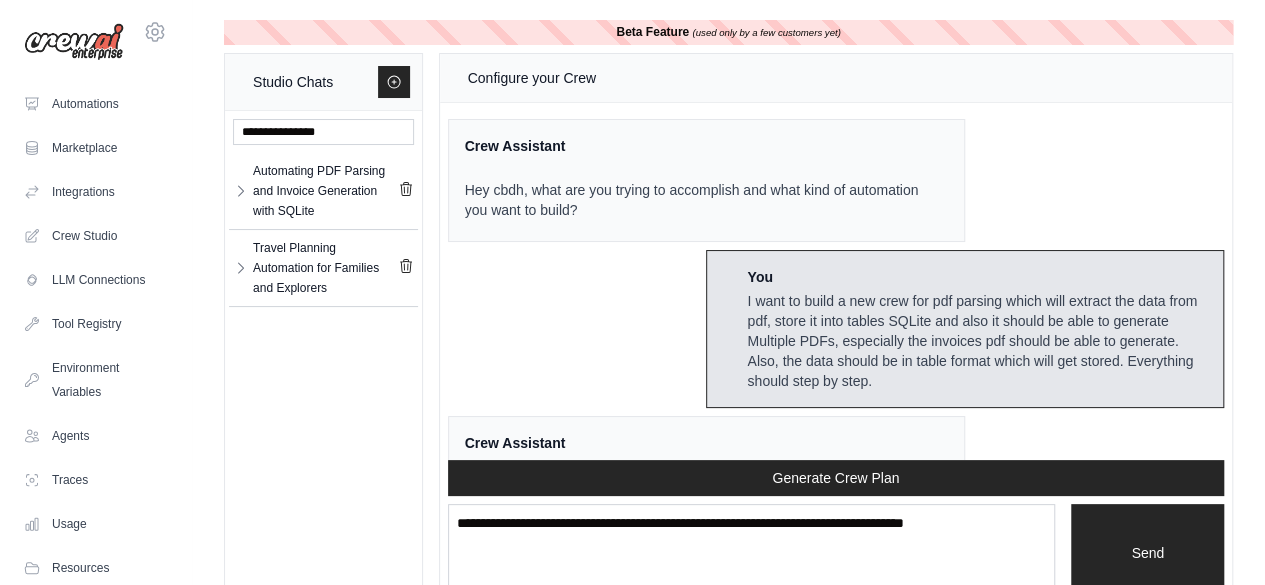scroll, scrollTop: 4125, scrollLeft: 0, axis: vertical 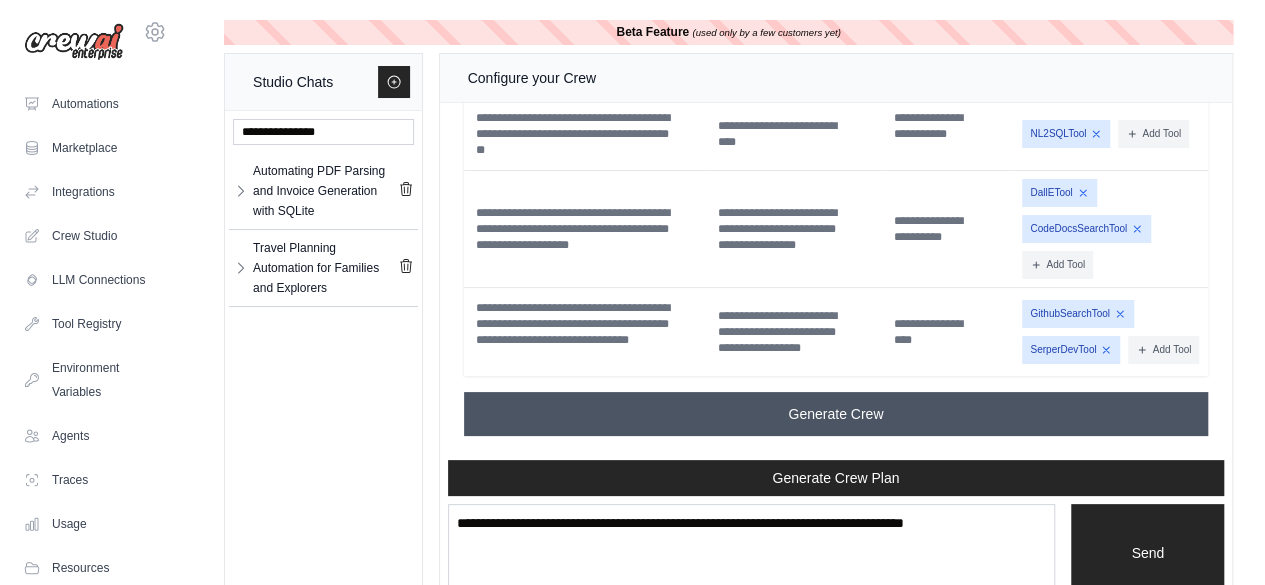 click on "Generate Crew" at bounding box center [836, 414] 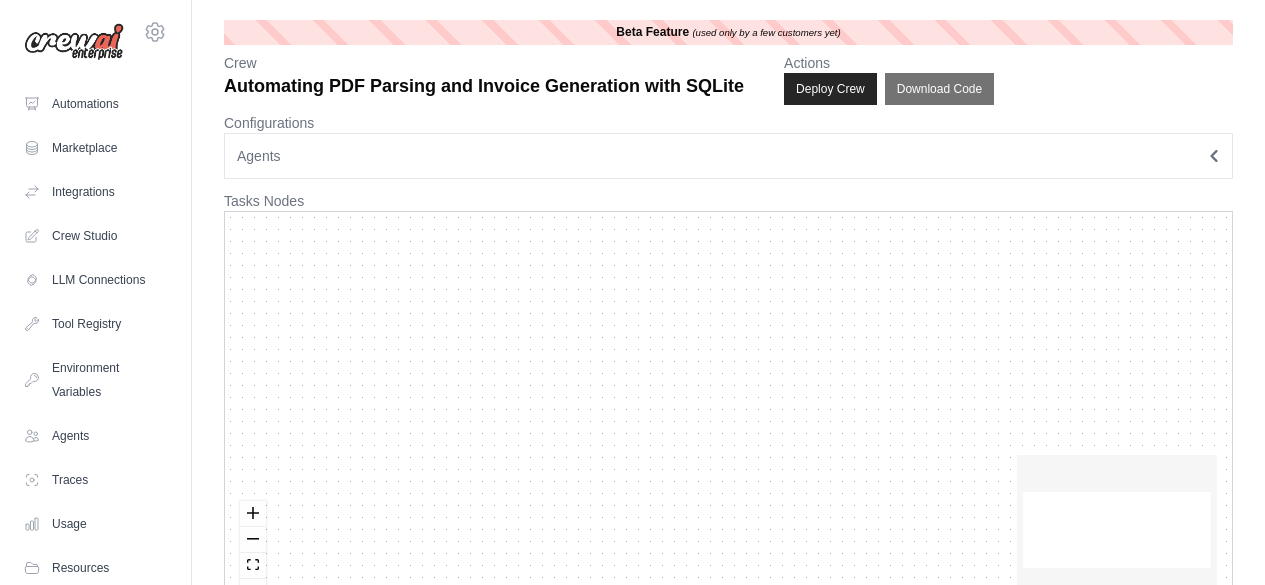 scroll, scrollTop: 0, scrollLeft: 0, axis: both 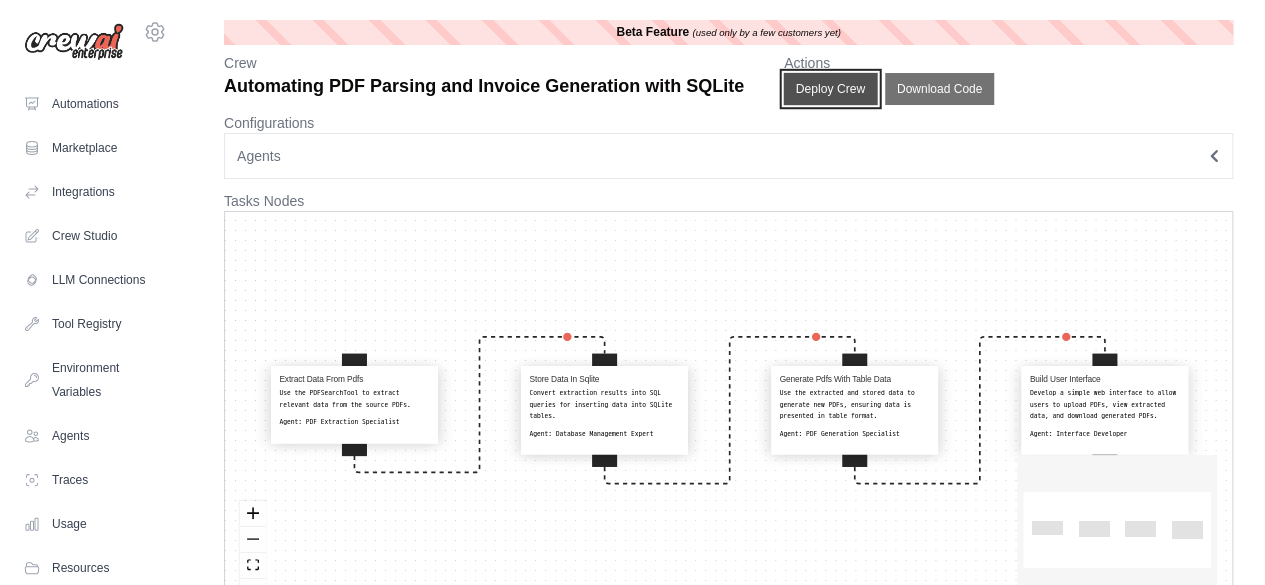 click on "Deploy Crew" at bounding box center [831, 89] 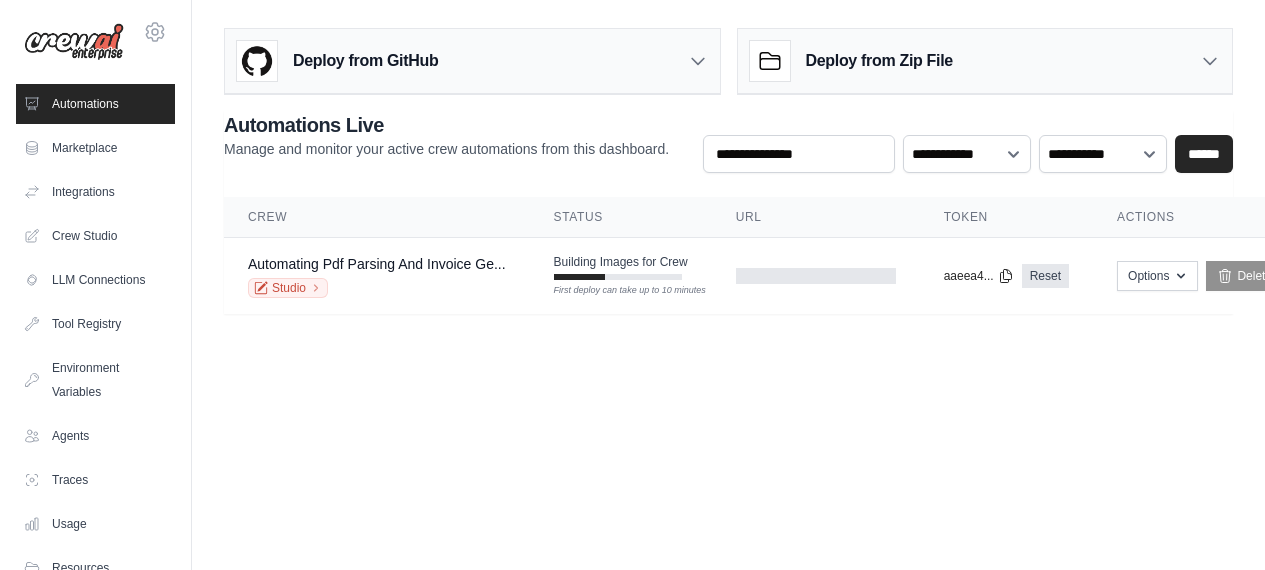 scroll, scrollTop: 0, scrollLeft: 0, axis: both 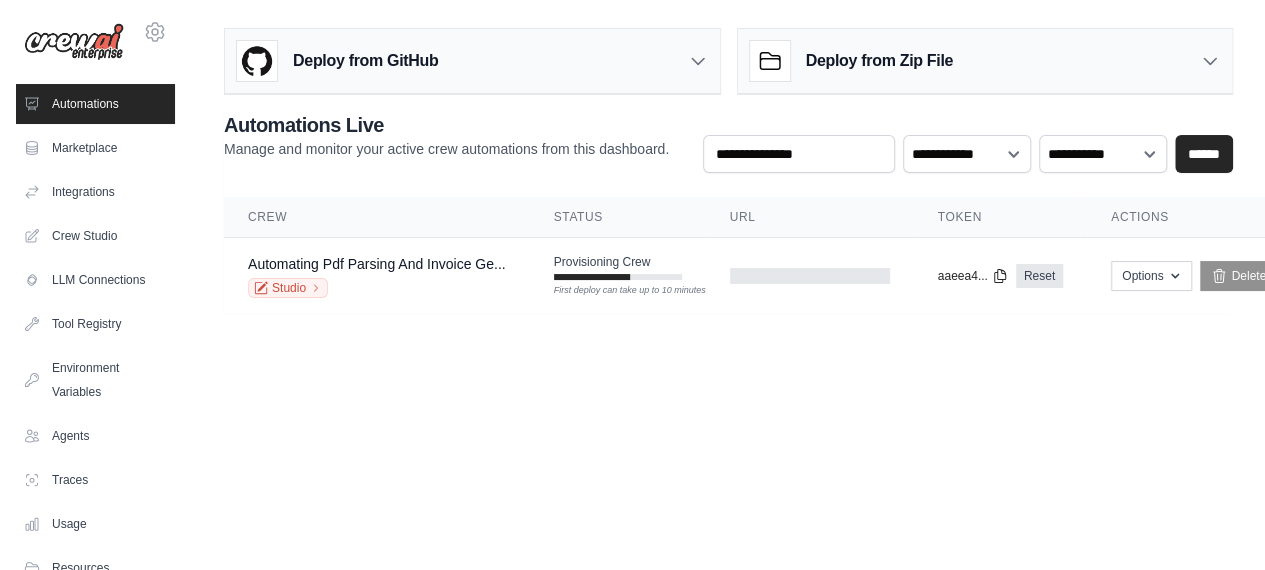 click on "muleysoham16@gmail.com
Settings
Automations
Marketplace
Integrations" at bounding box center (632, 285) 